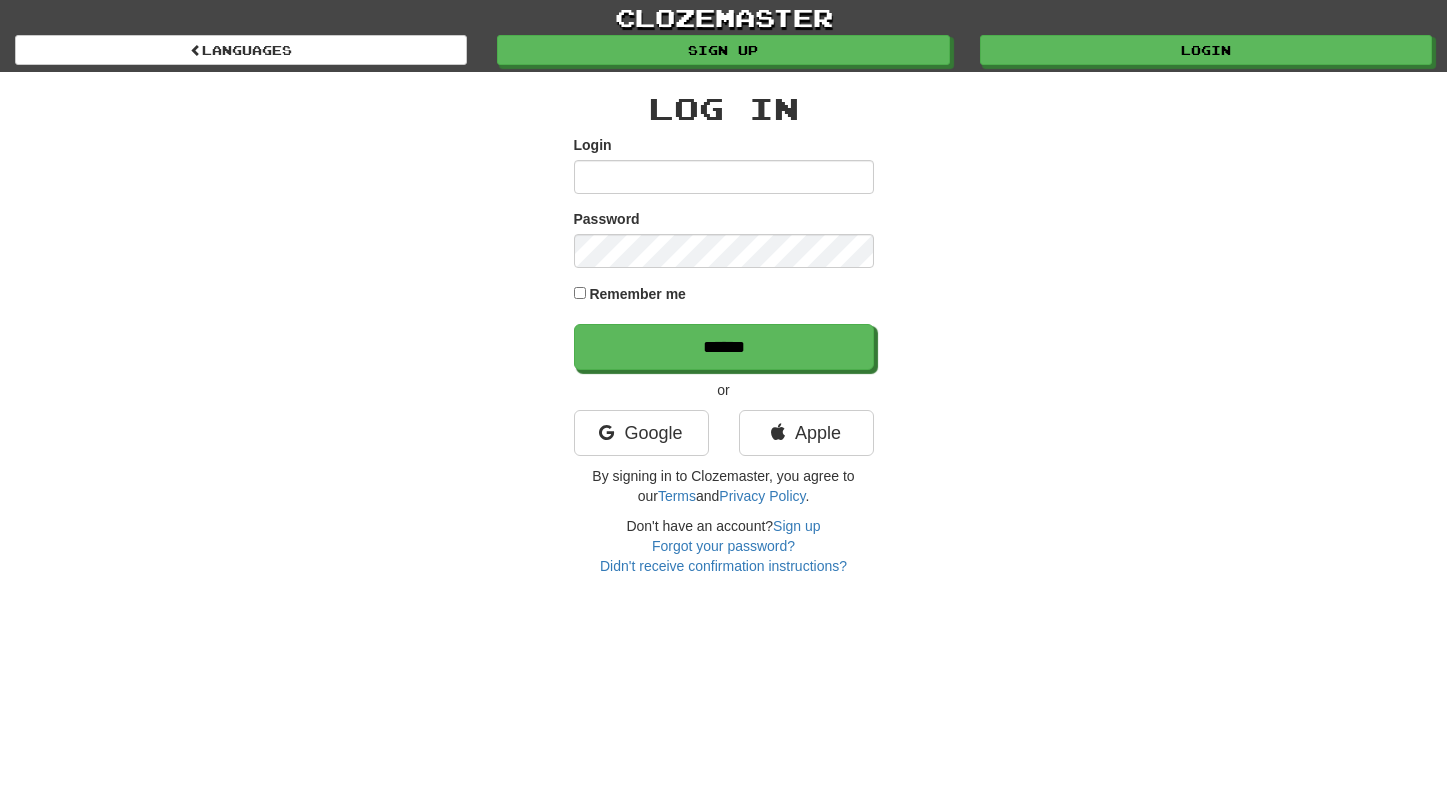 scroll, scrollTop: 9, scrollLeft: 0, axis: vertical 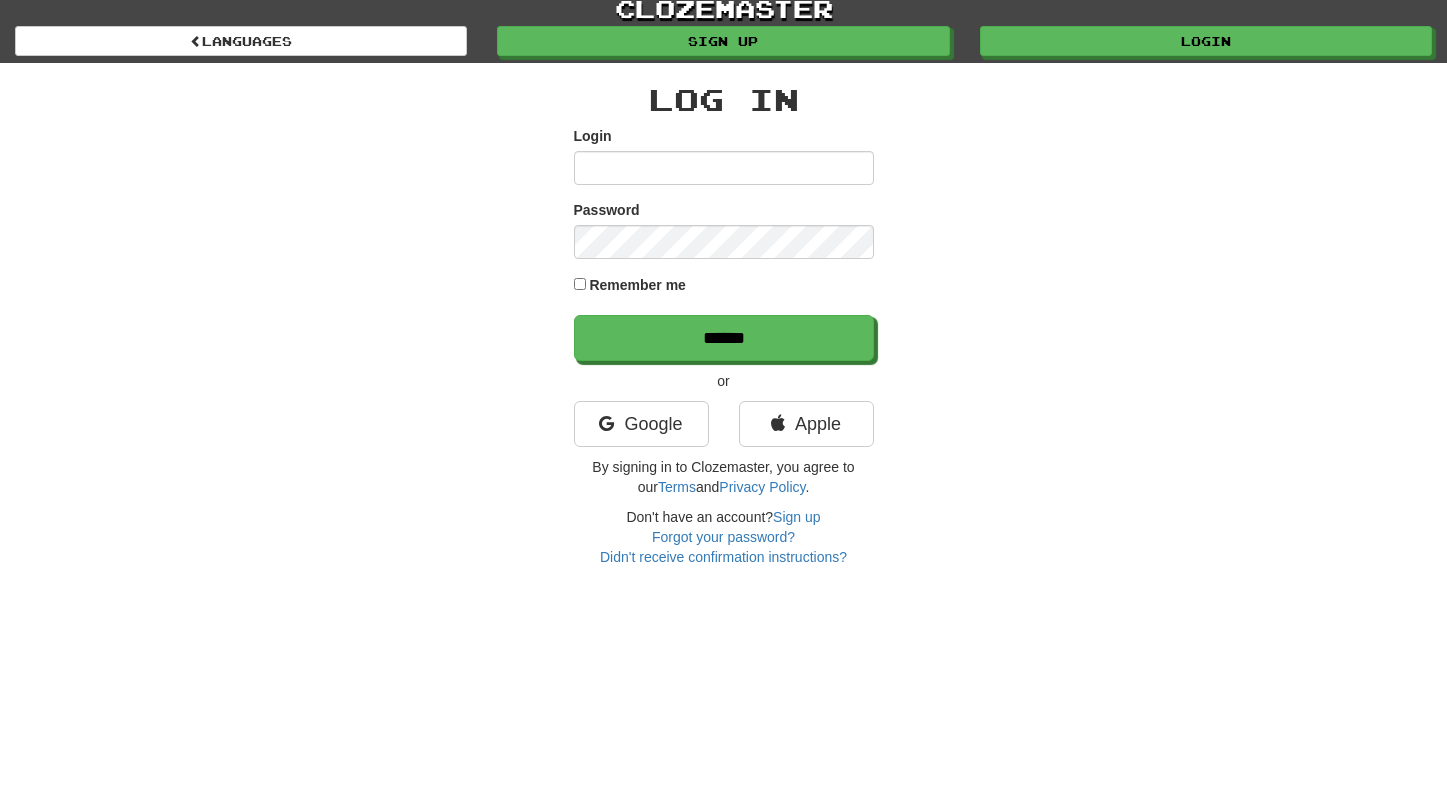 click on "Login" at bounding box center [724, 168] 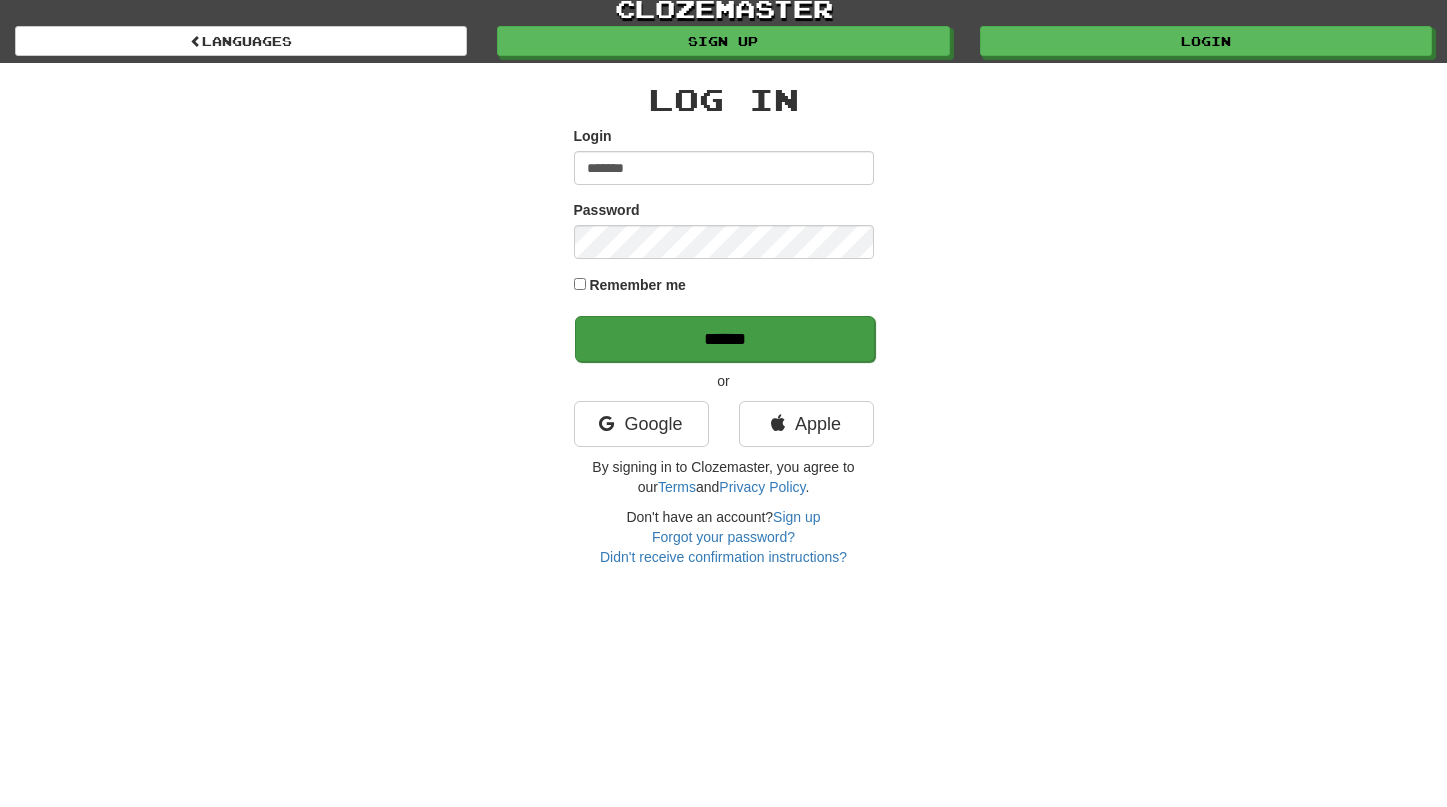 click on "******" at bounding box center (725, 339) 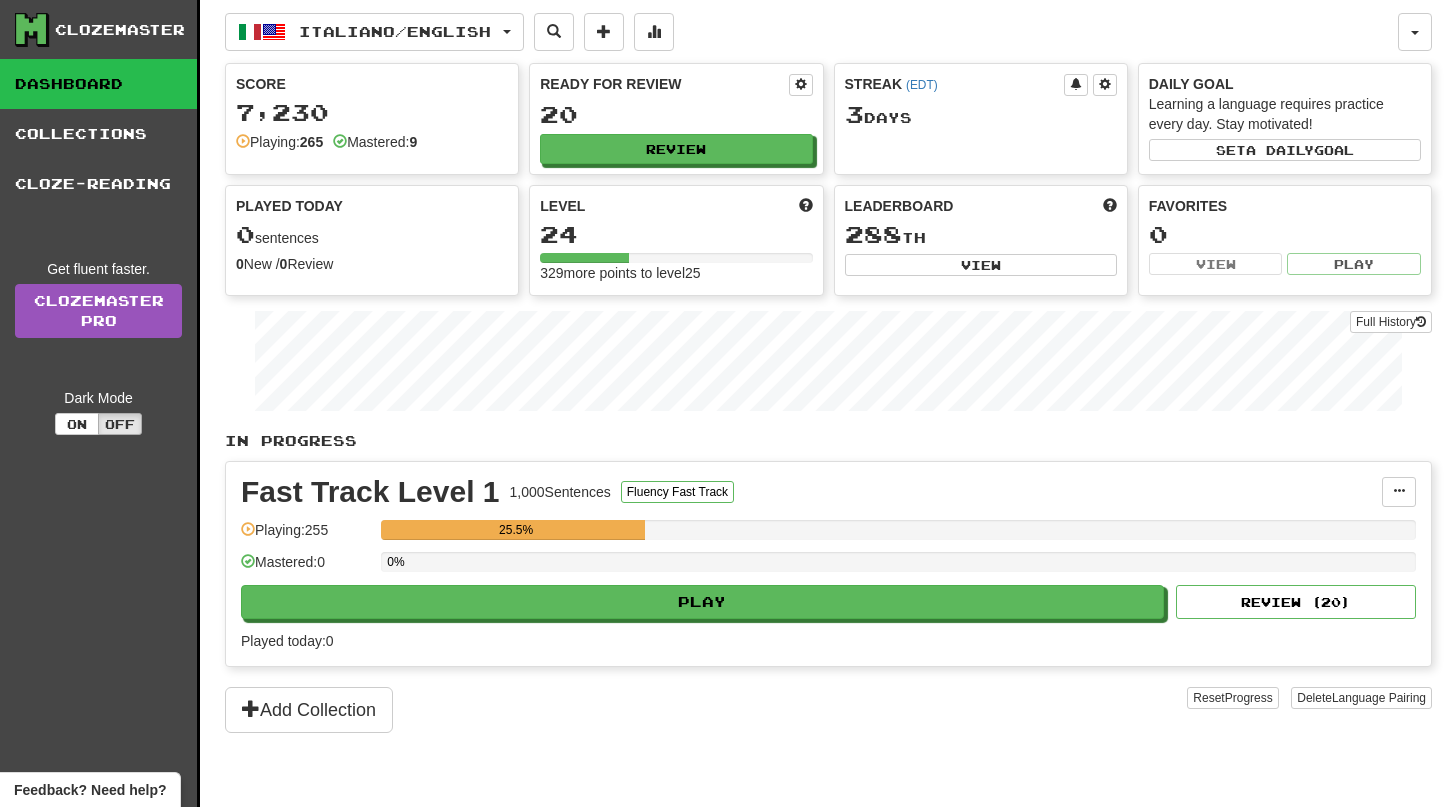 scroll, scrollTop: -2, scrollLeft: 0, axis: vertical 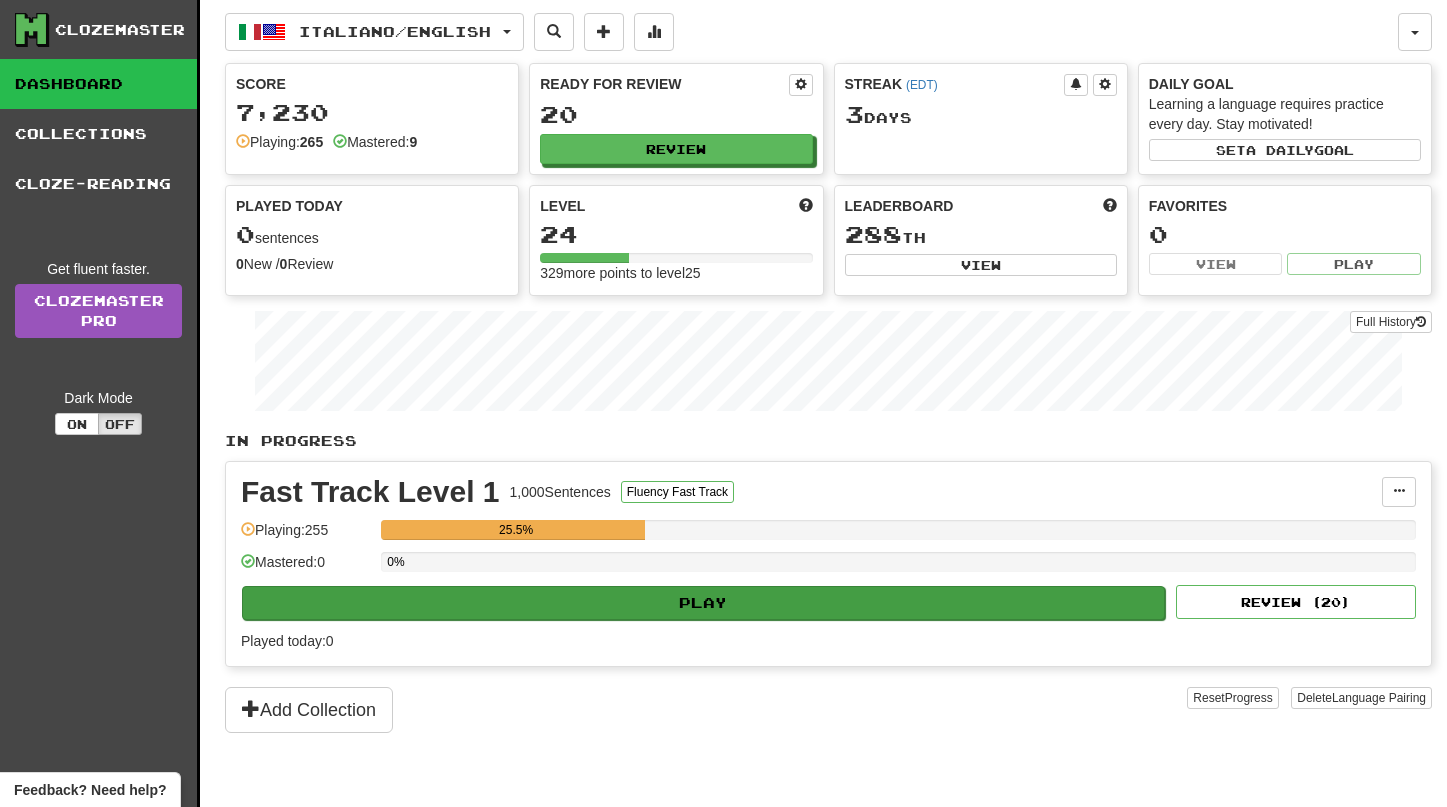 click on "Play" at bounding box center [703, 603] 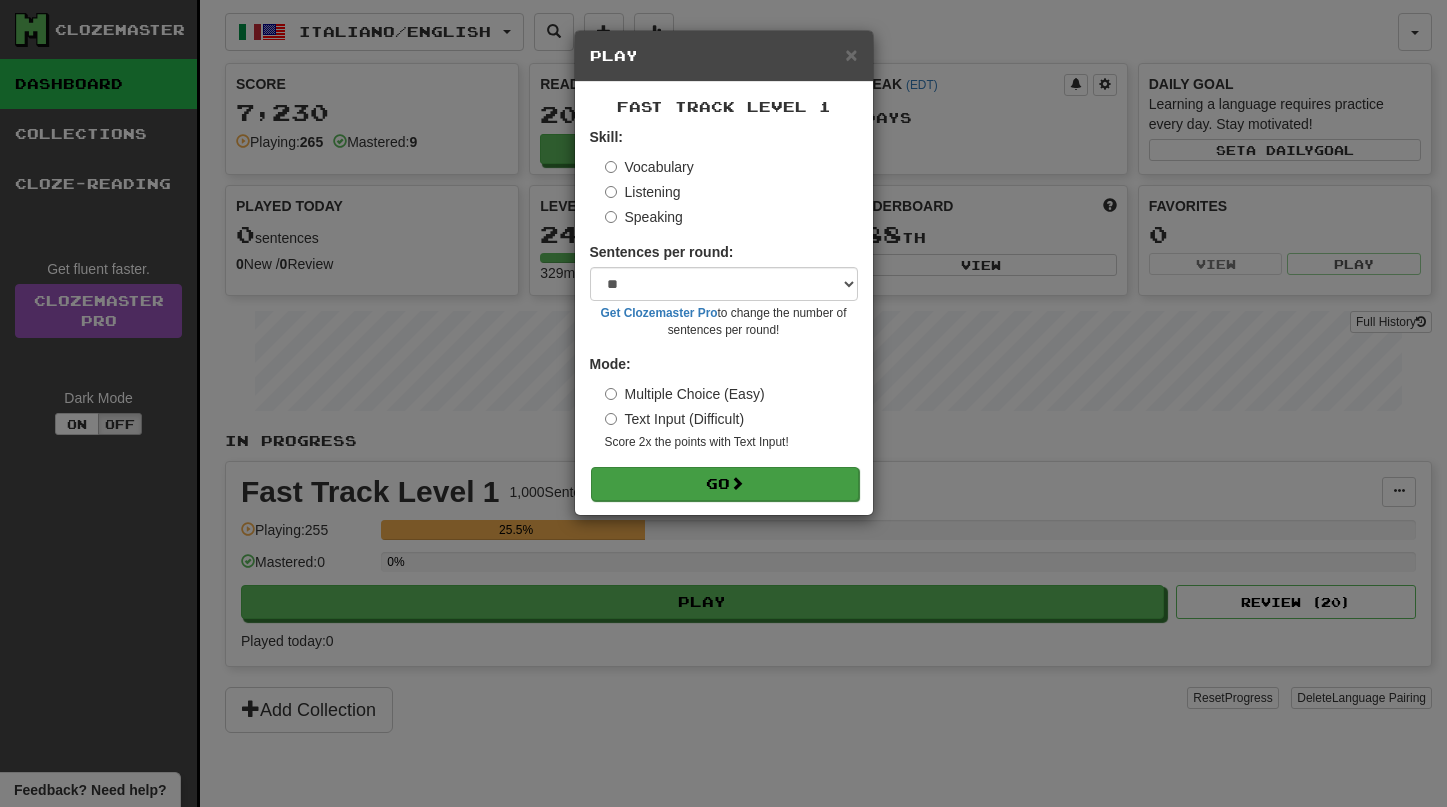 click on "Go" at bounding box center (725, 484) 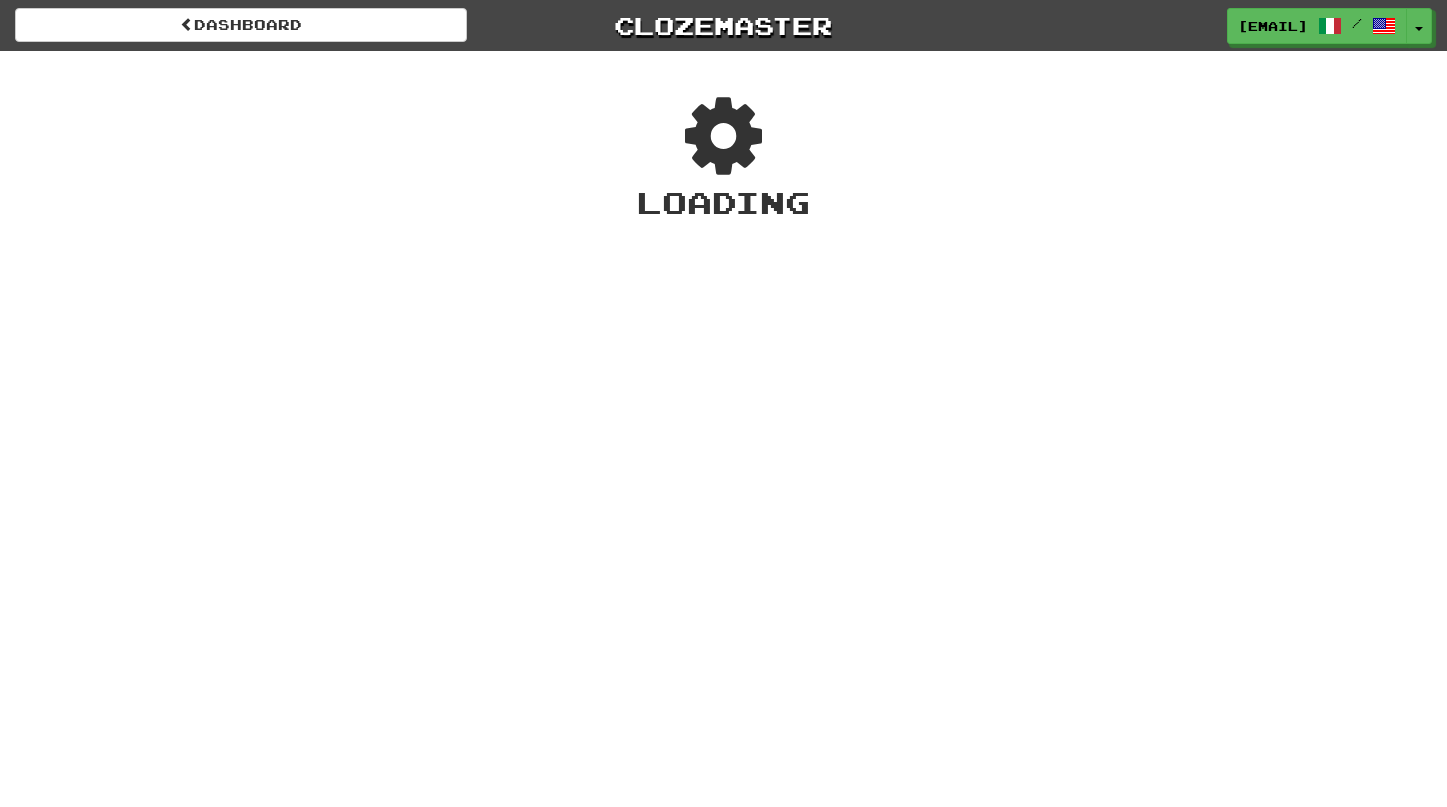 scroll, scrollTop: 0, scrollLeft: 0, axis: both 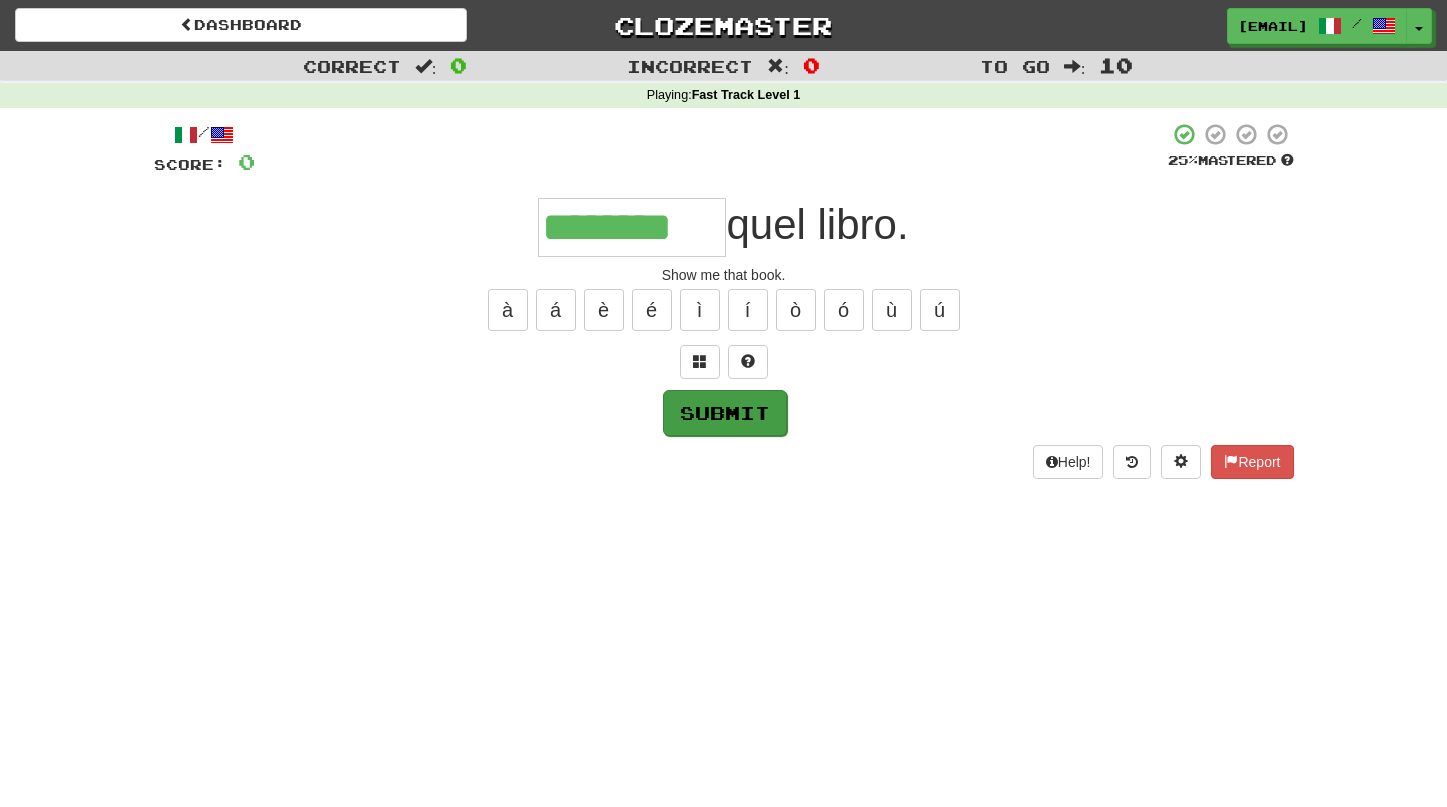 click on "Submit" at bounding box center [725, 413] 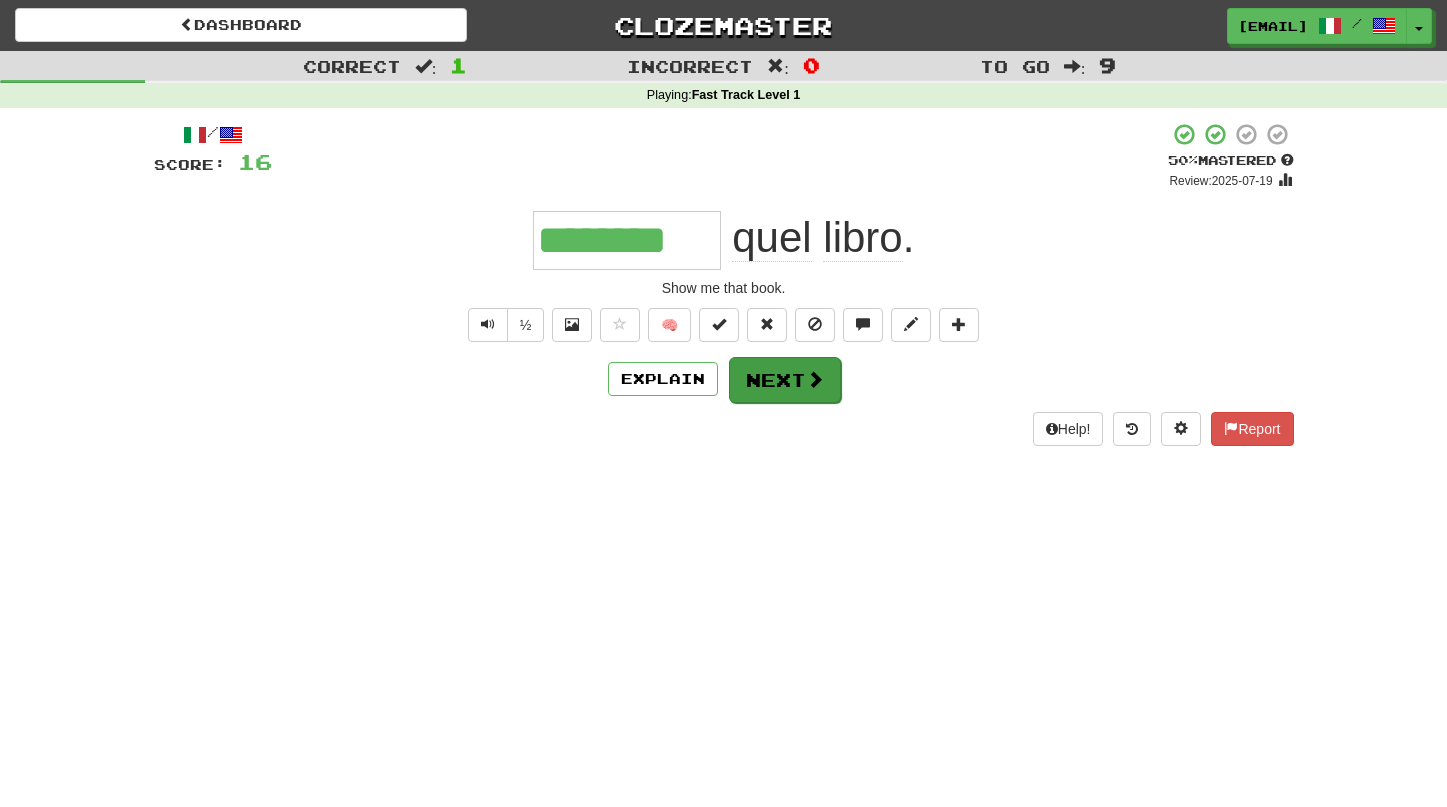 click on "Next" at bounding box center [785, 380] 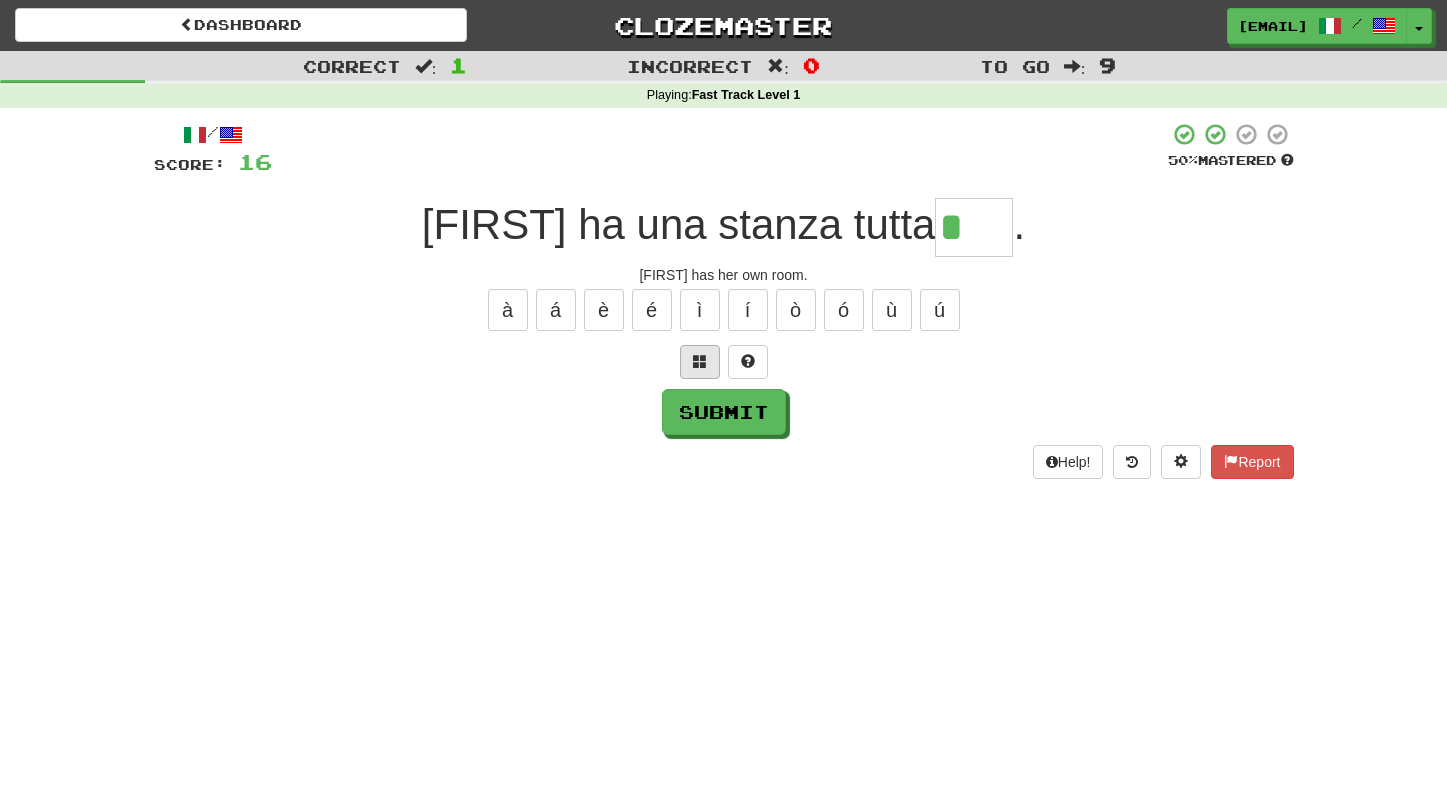 click at bounding box center (700, 361) 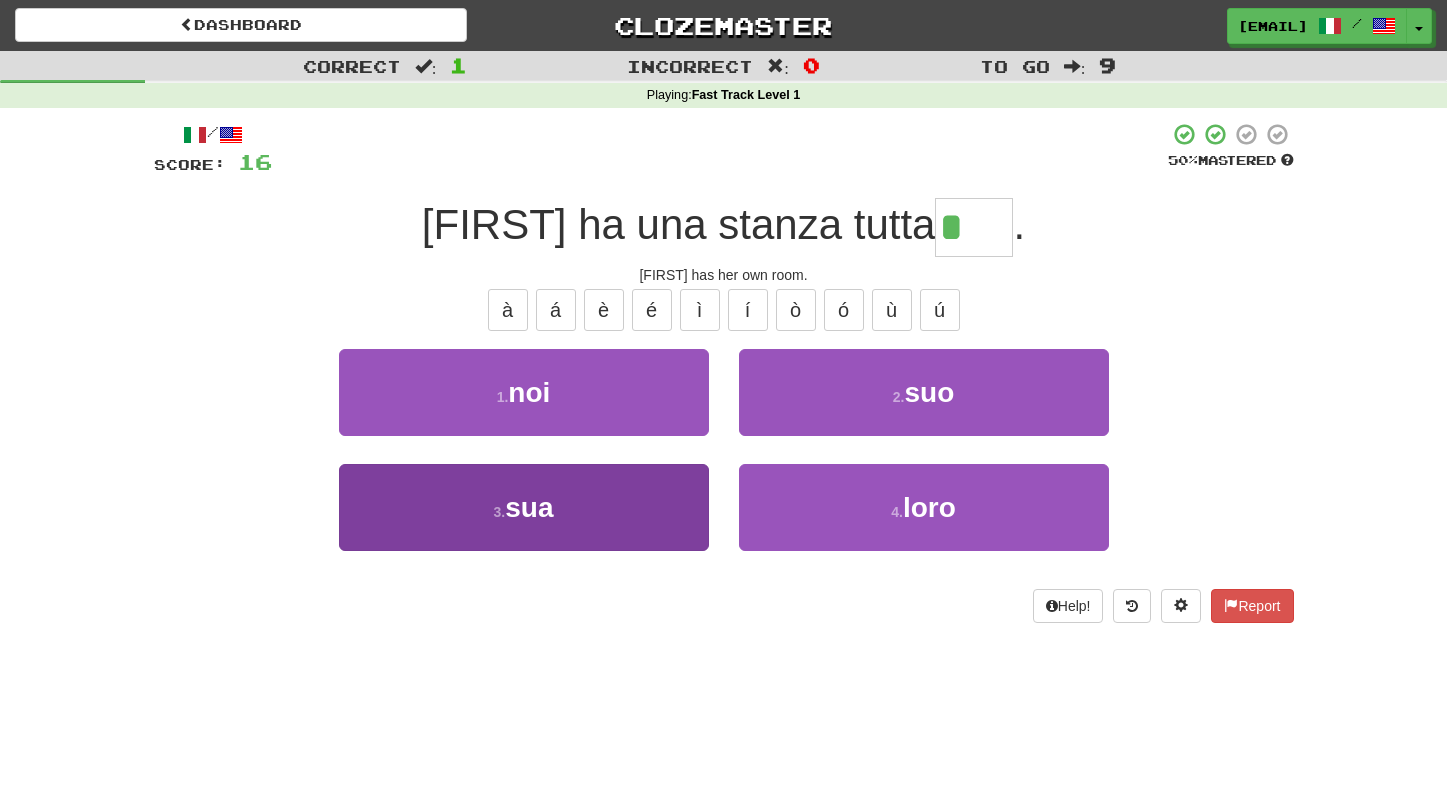 click on "sua" at bounding box center (529, 392) 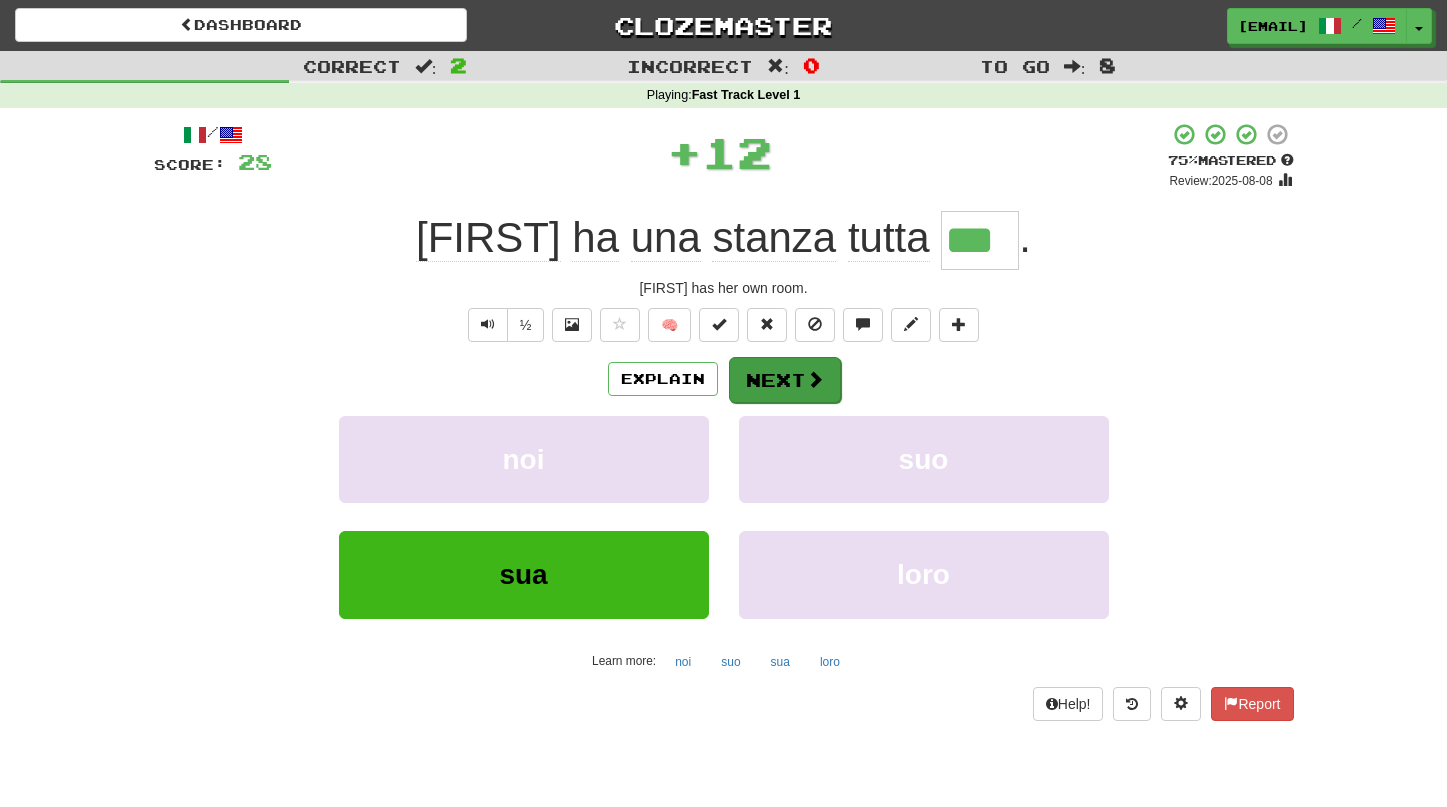 scroll, scrollTop: 0, scrollLeft: 0, axis: both 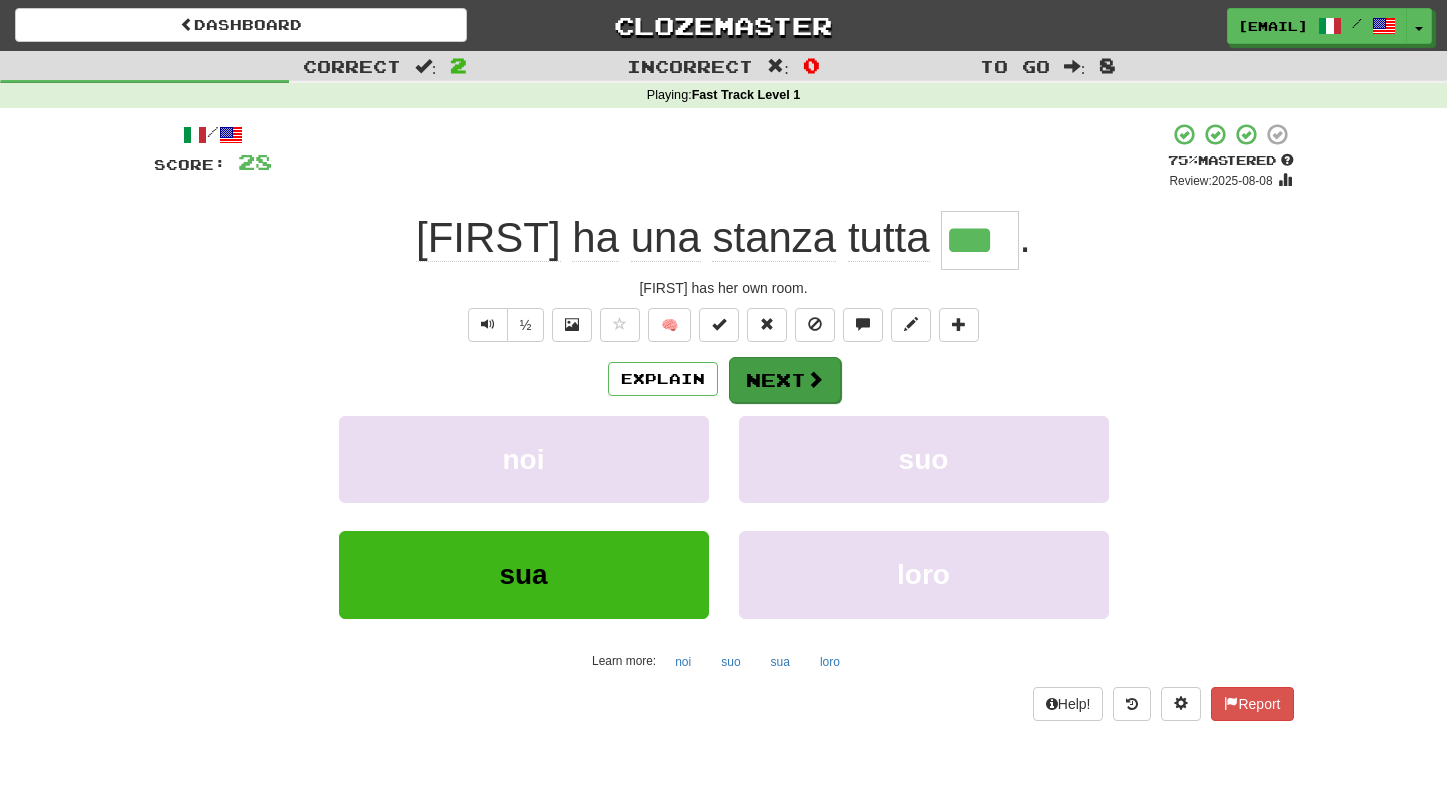 click on "Next" at bounding box center (785, 380) 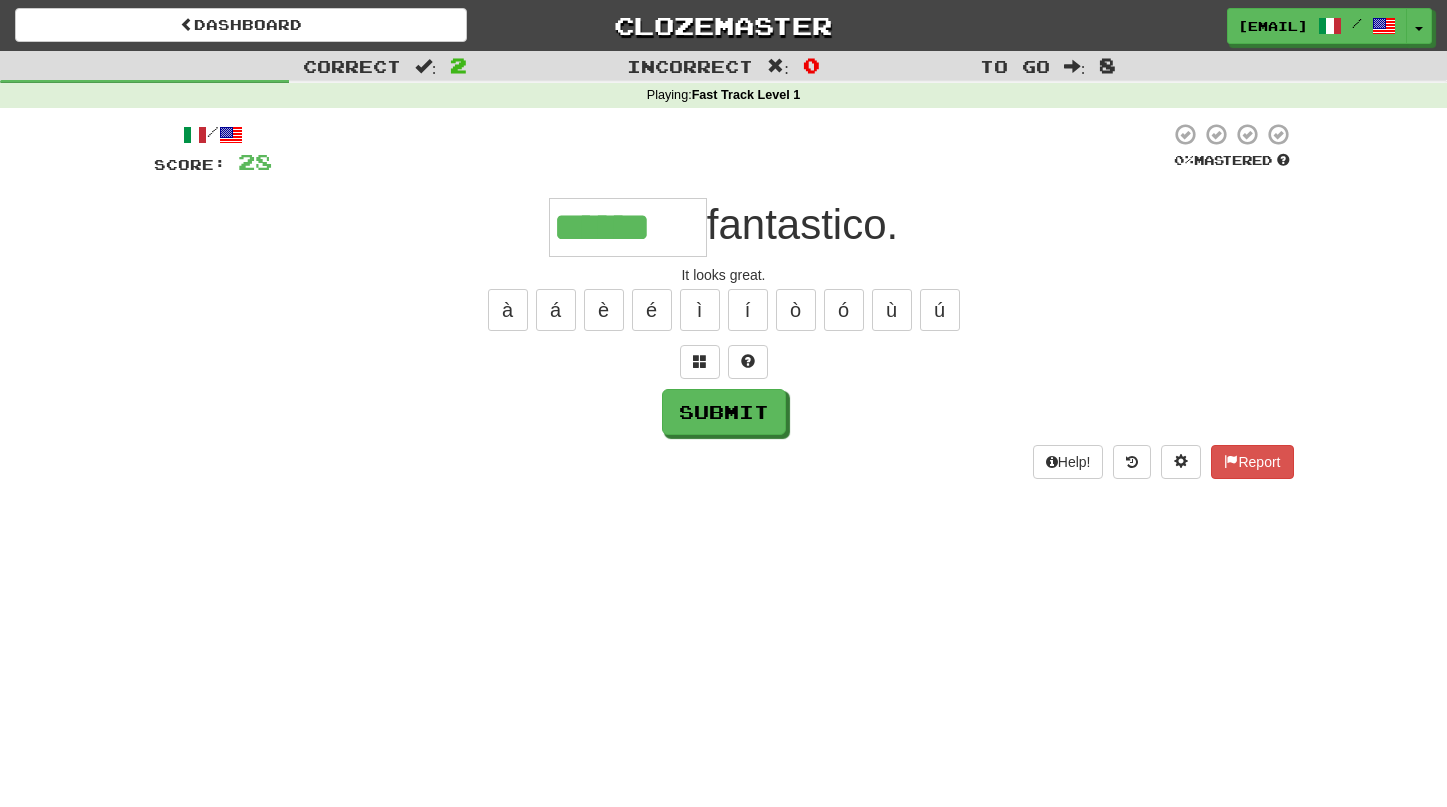 scroll, scrollTop: 0, scrollLeft: 0, axis: both 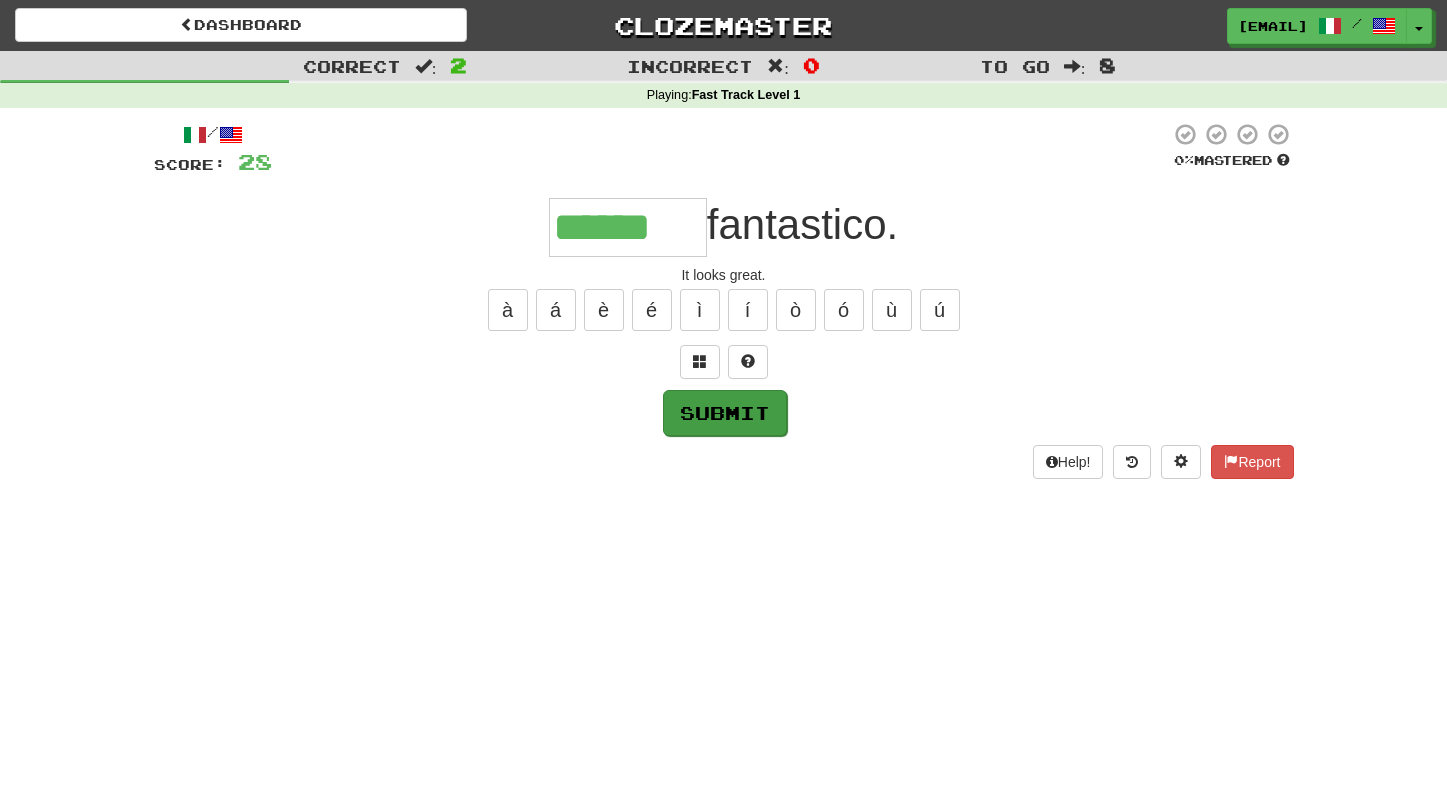 click on "Submit" at bounding box center (725, 413) 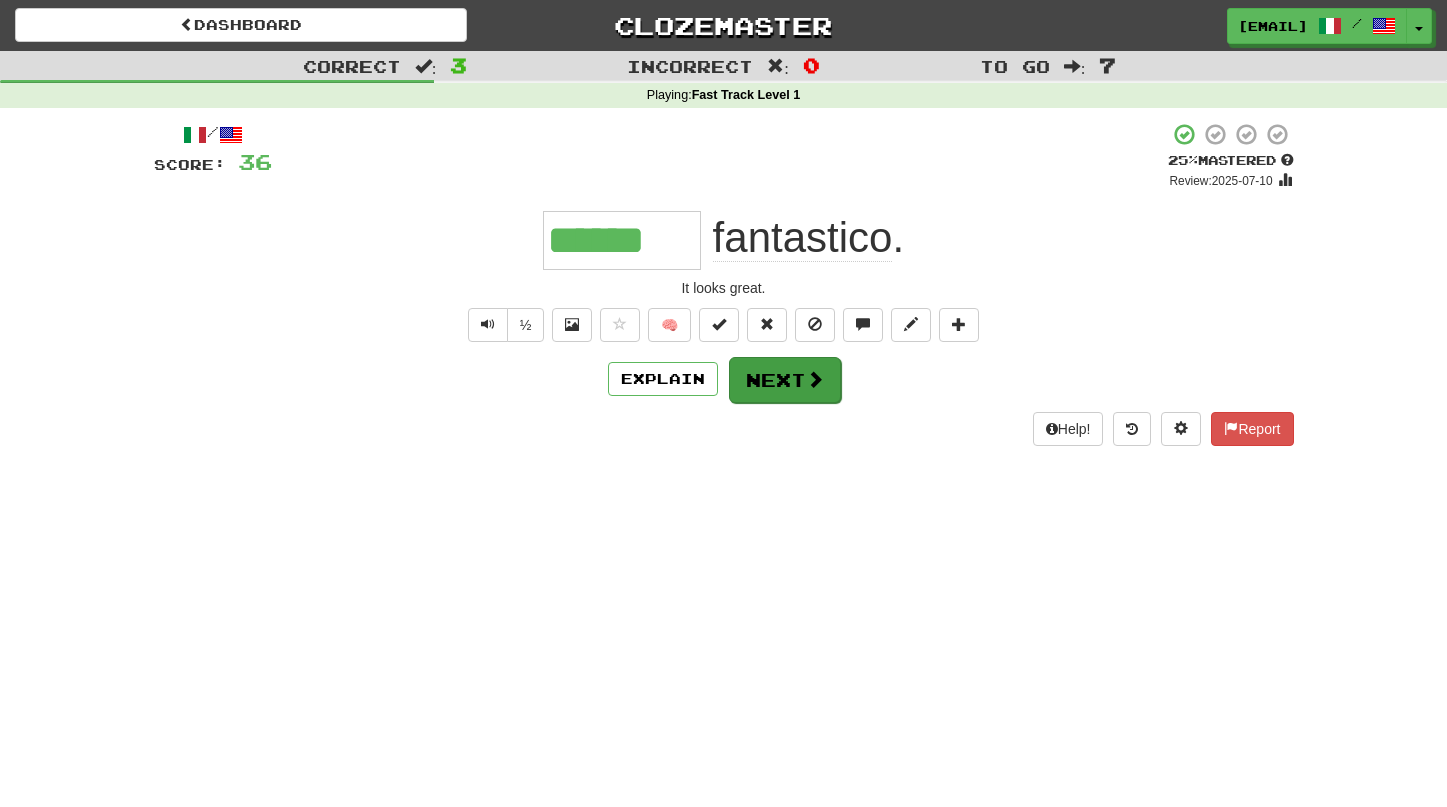 scroll, scrollTop: 0, scrollLeft: 1, axis: horizontal 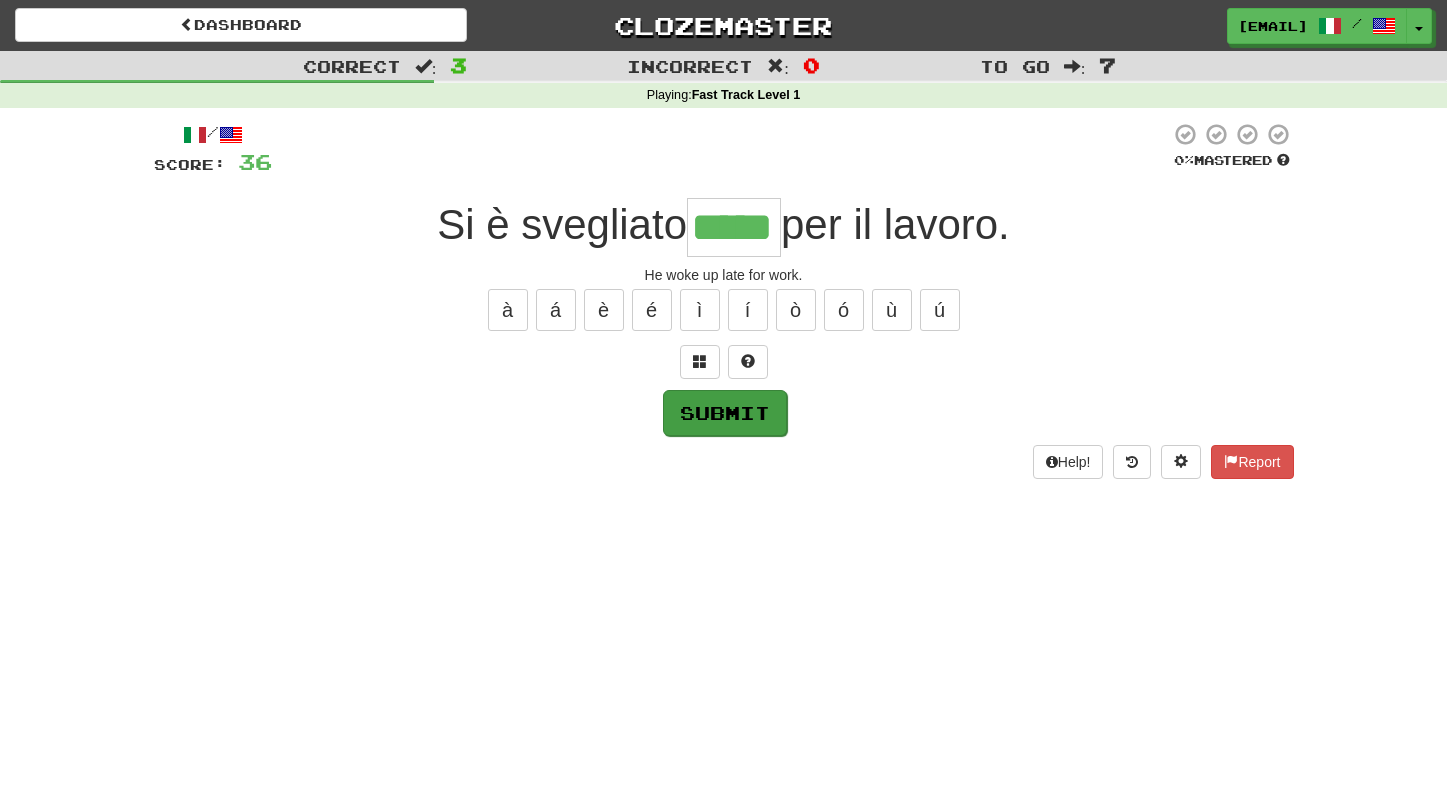 click on "Submit" at bounding box center (725, 413) 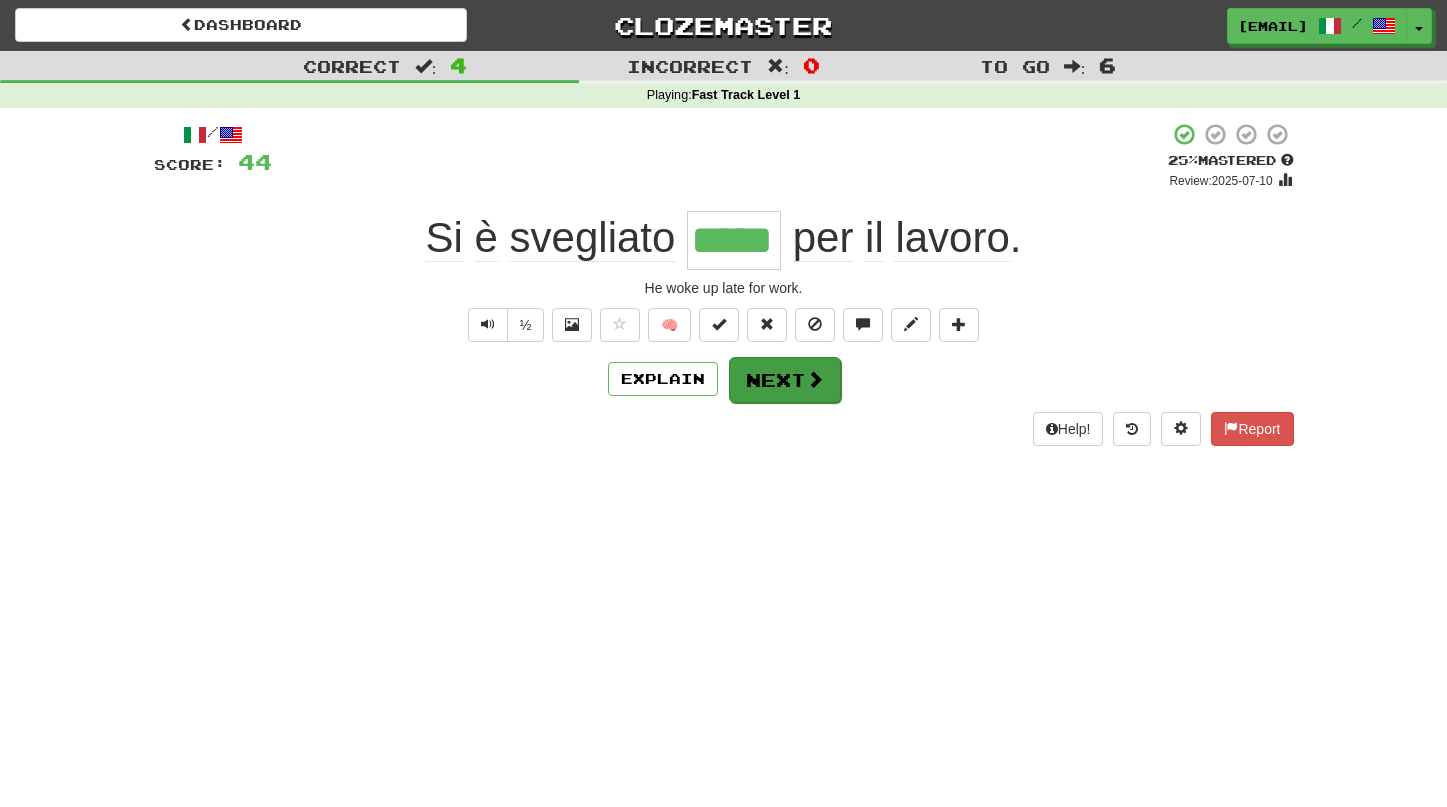 scroll, scrollTop: -1, scrollLeft: 2, axis: both 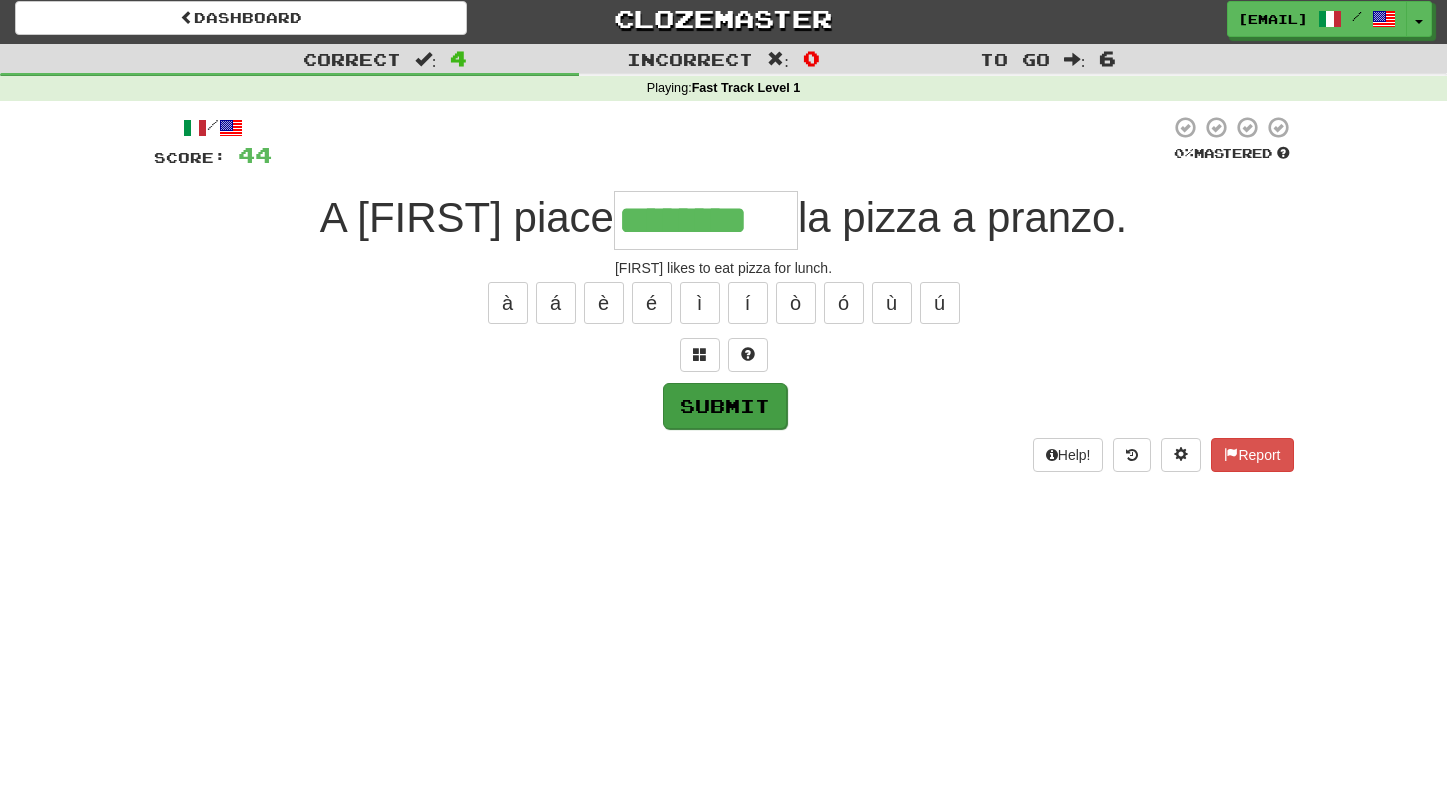 click on "Submit" at bounding box center (725, 406) 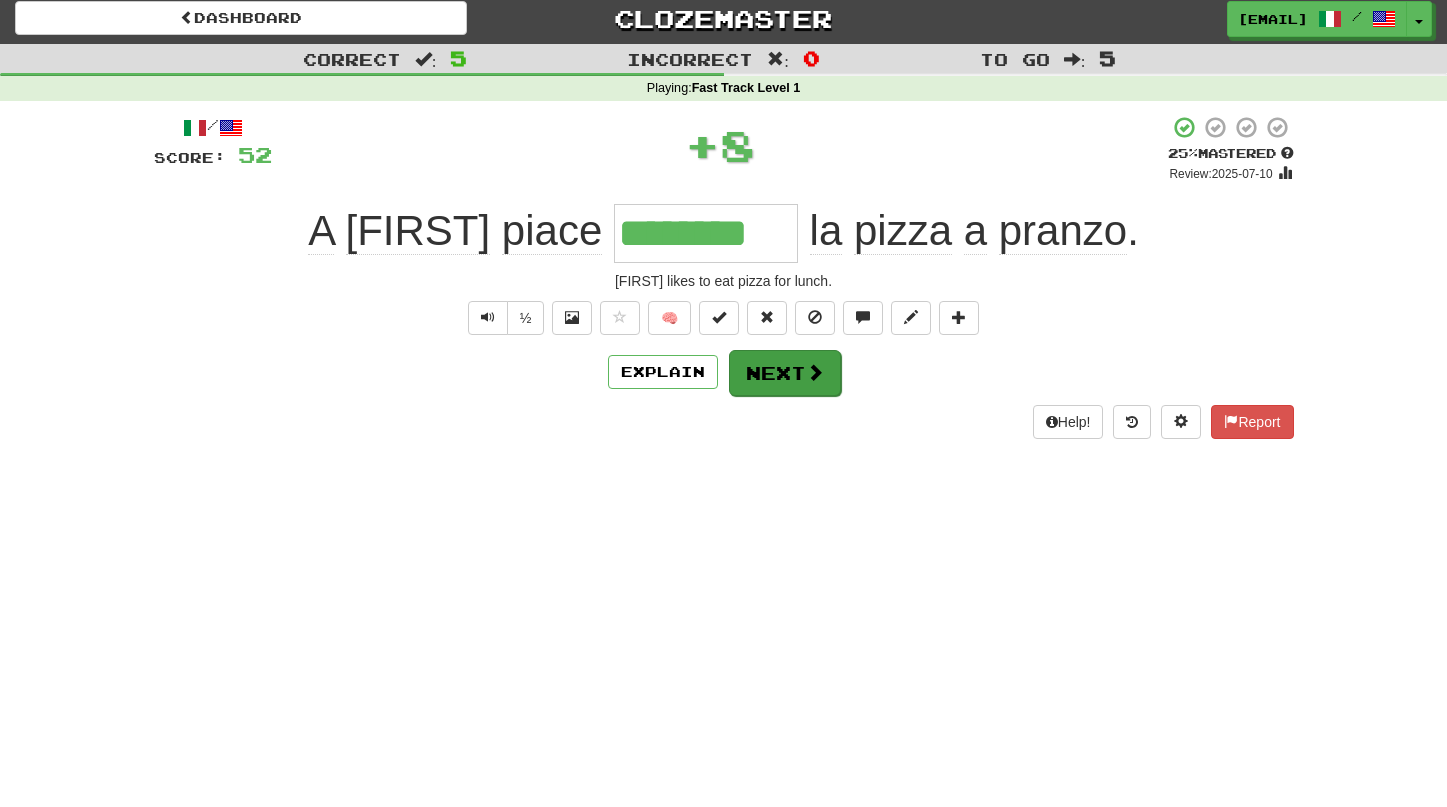 scroll, scrollTop: 5, scrollLeft: 2, axis: both 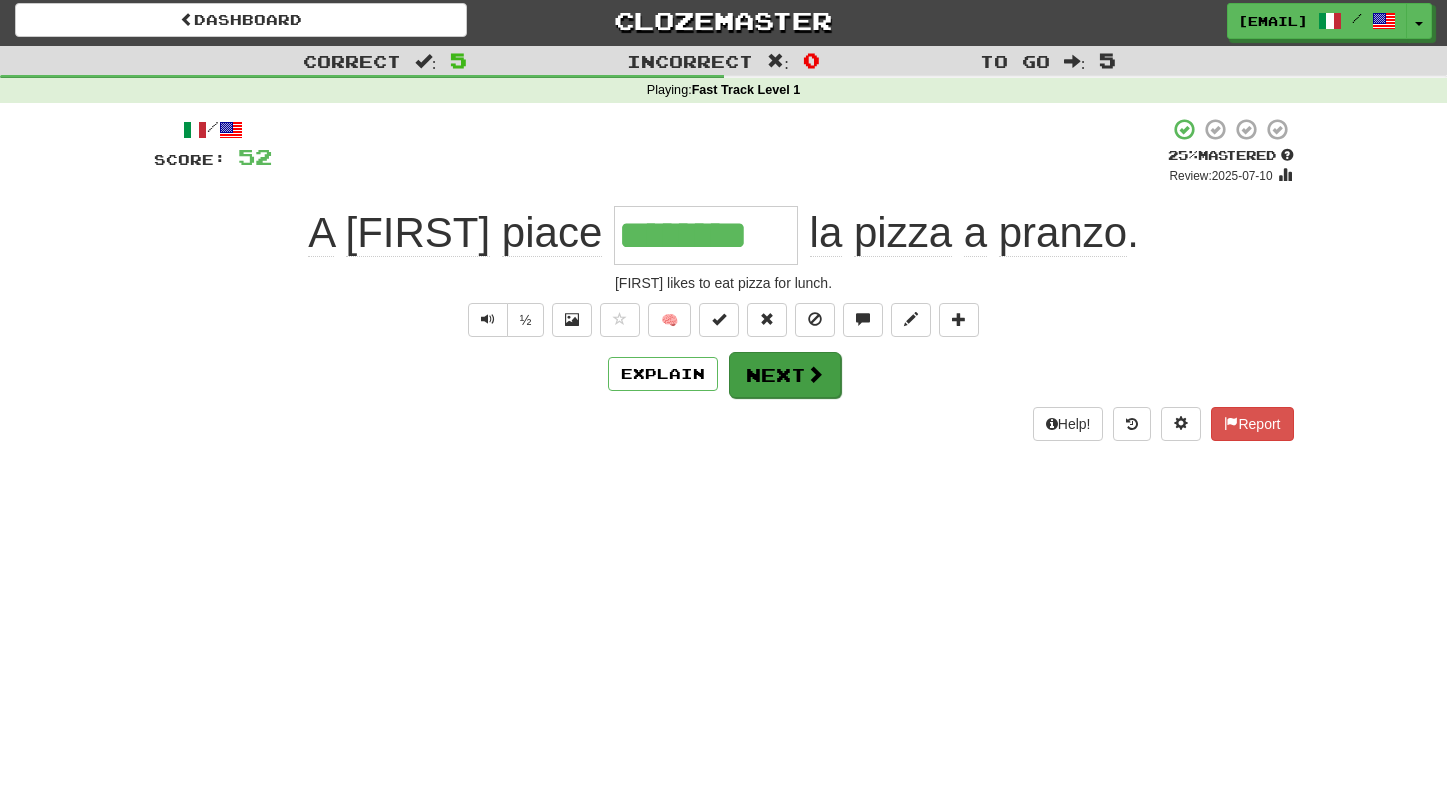 click on "Next" at bounding box center [785, 375] 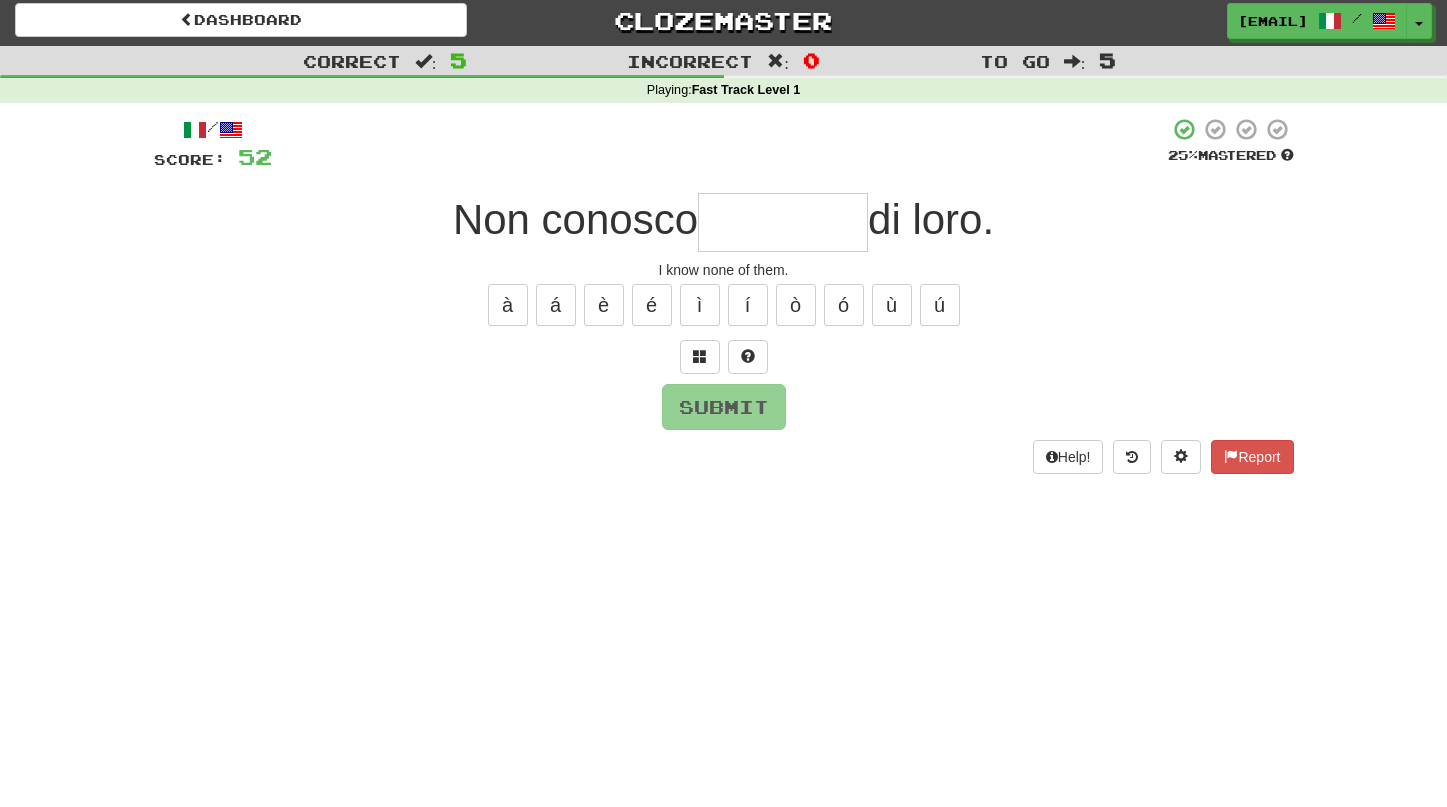 scroll, scrollTop: 5, scrollLeft: 0, axis: vertical 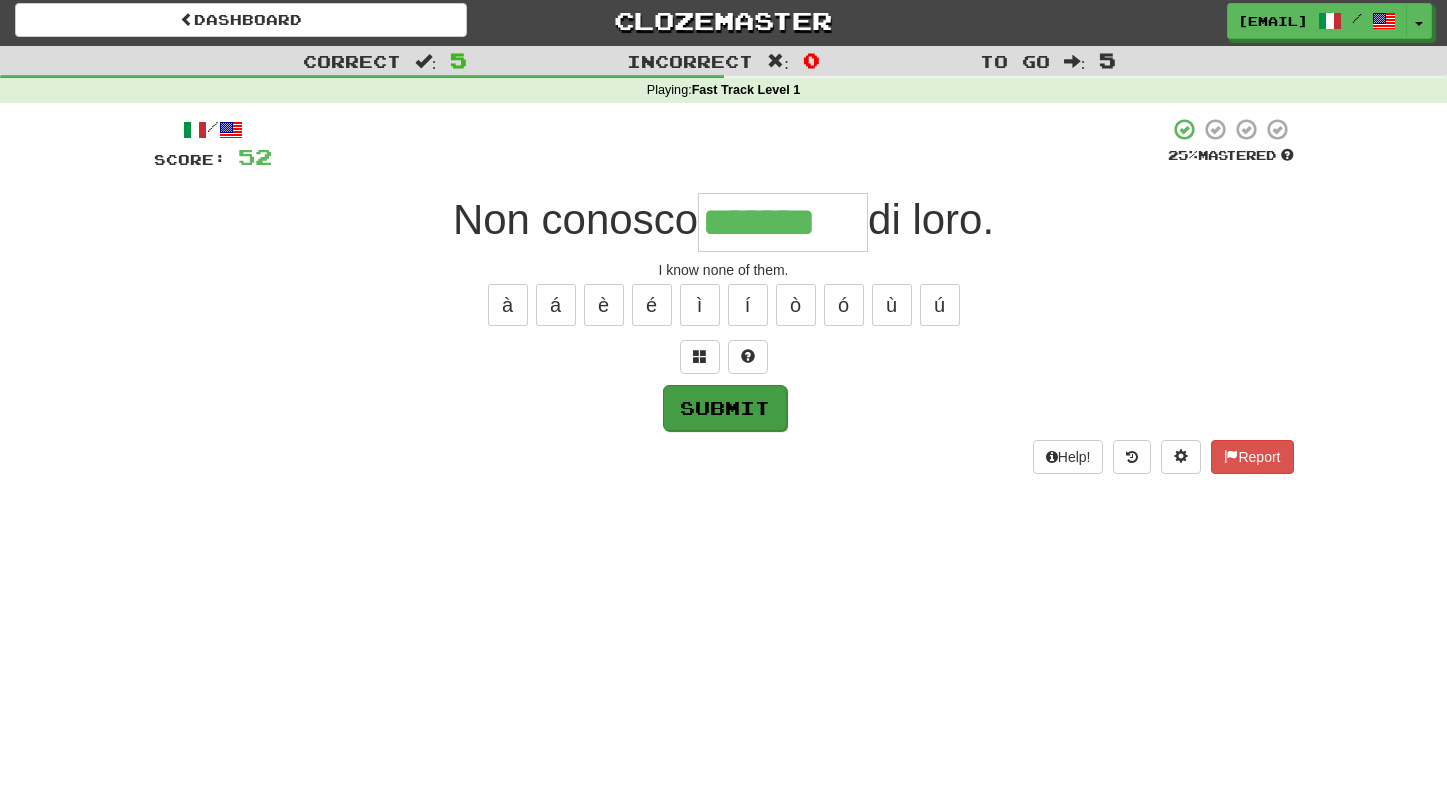 click on "Submit" at bounding box center [725, 408] 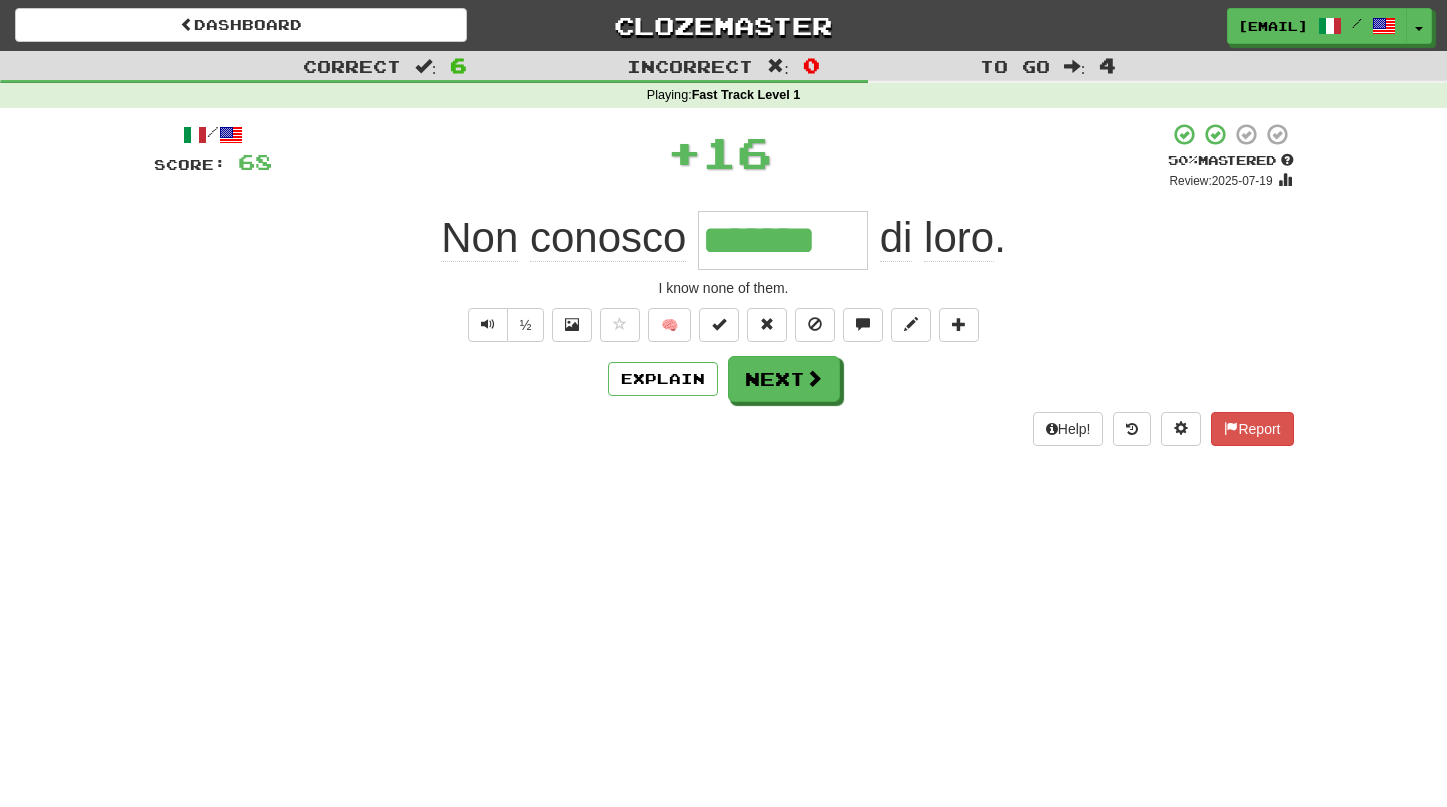 scroll, scrollTop: 0, scrollLeft: 0, axis: both 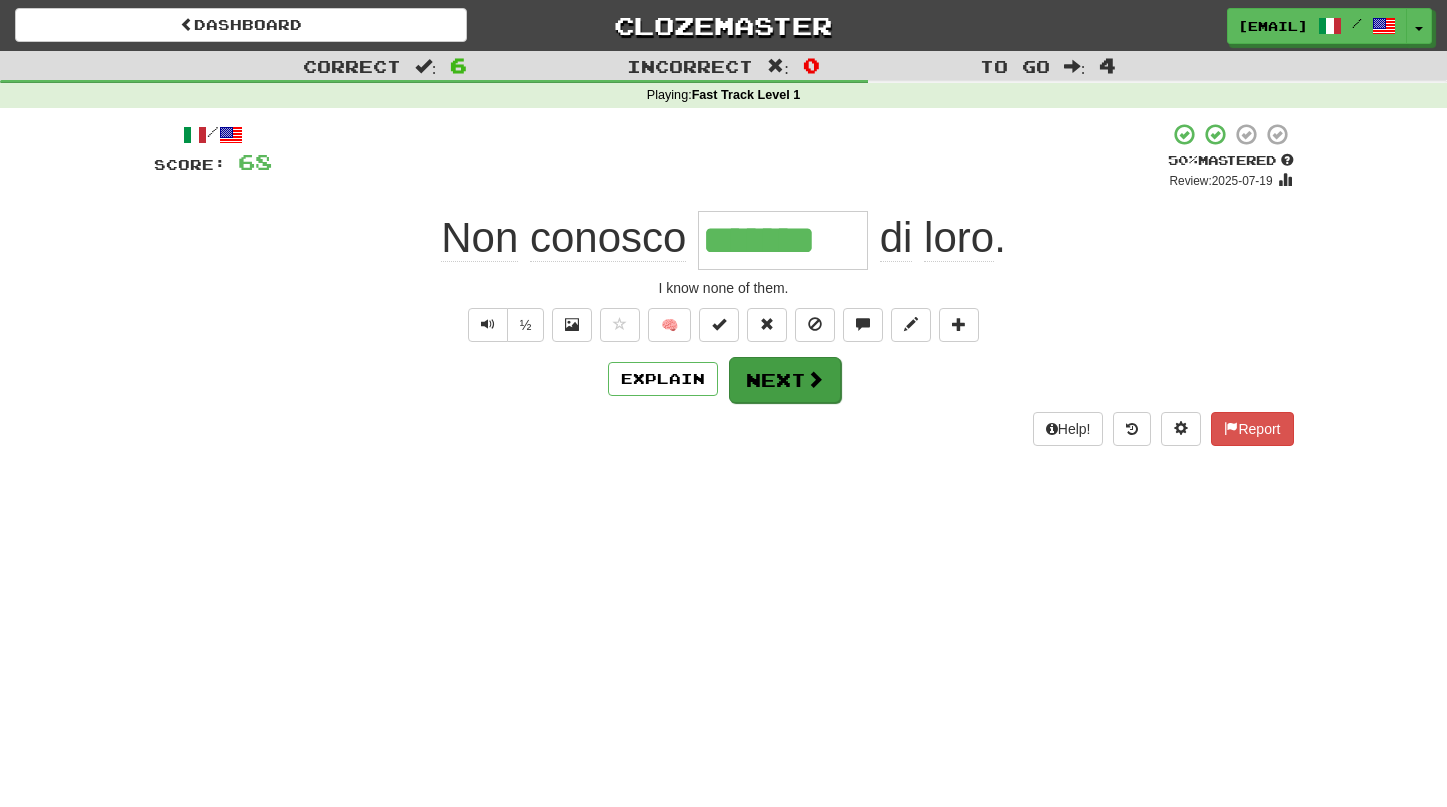 click on "Next" at bounding box center [785, 380] 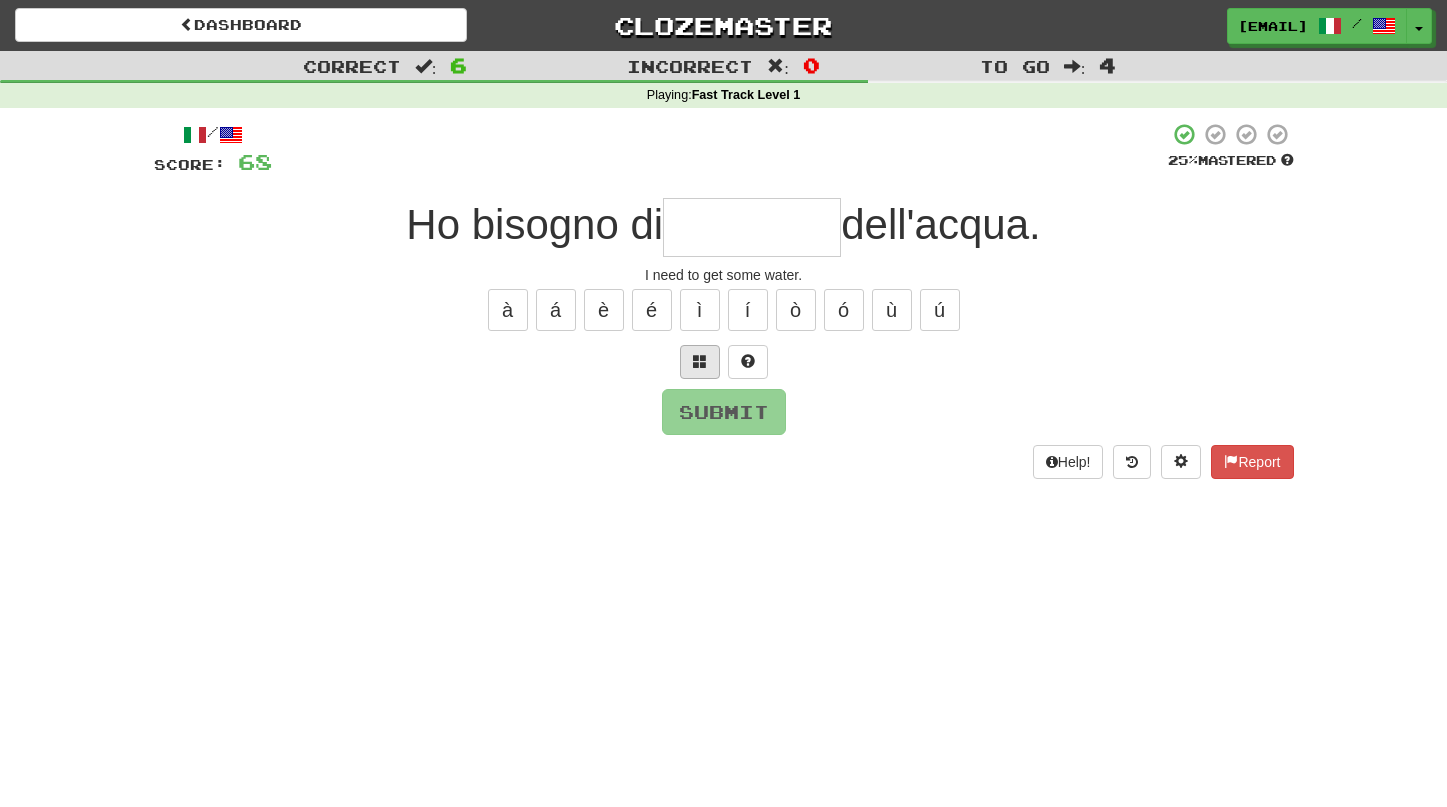 click at bounding box center (700, 361) 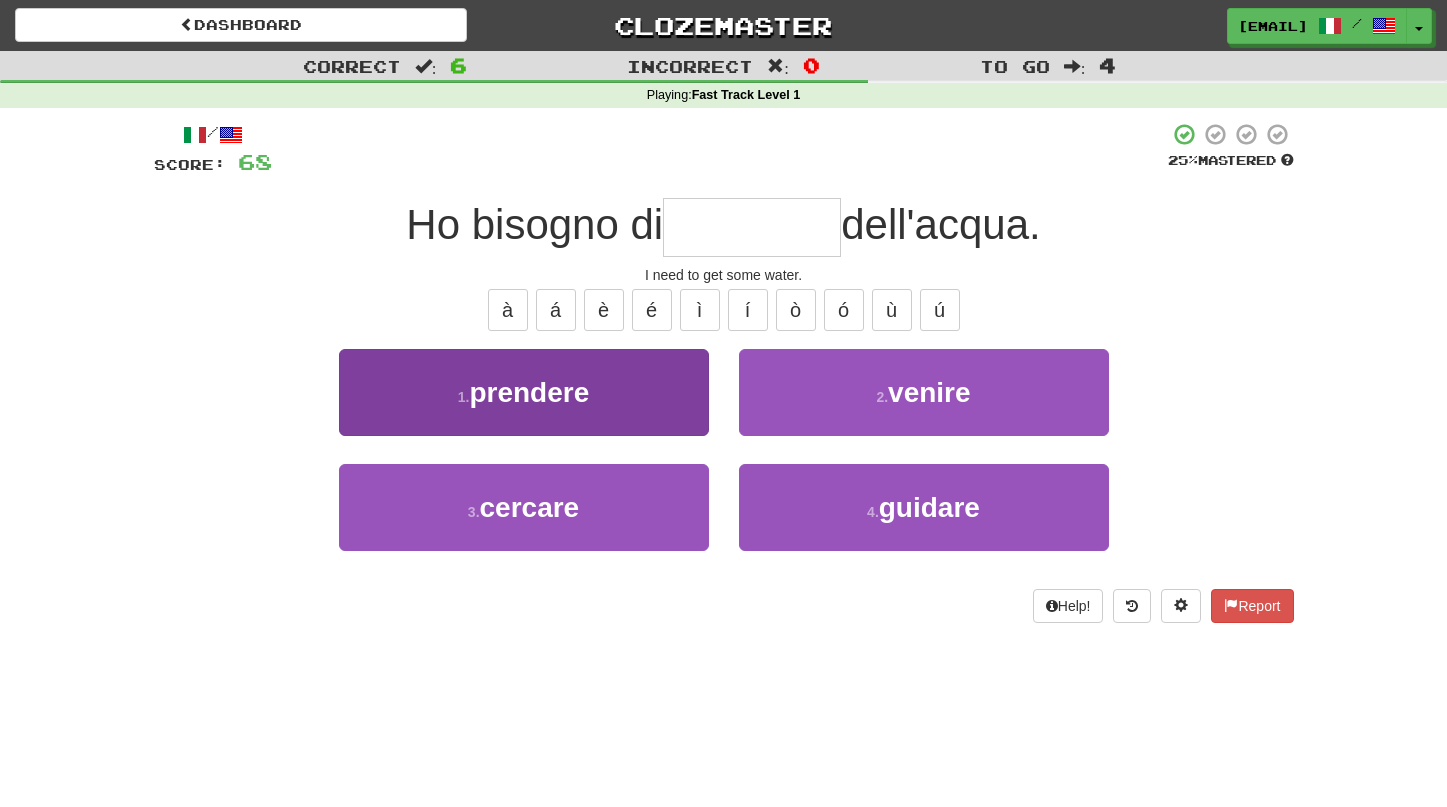 click on "prendere" at bounding box center (529, 392) 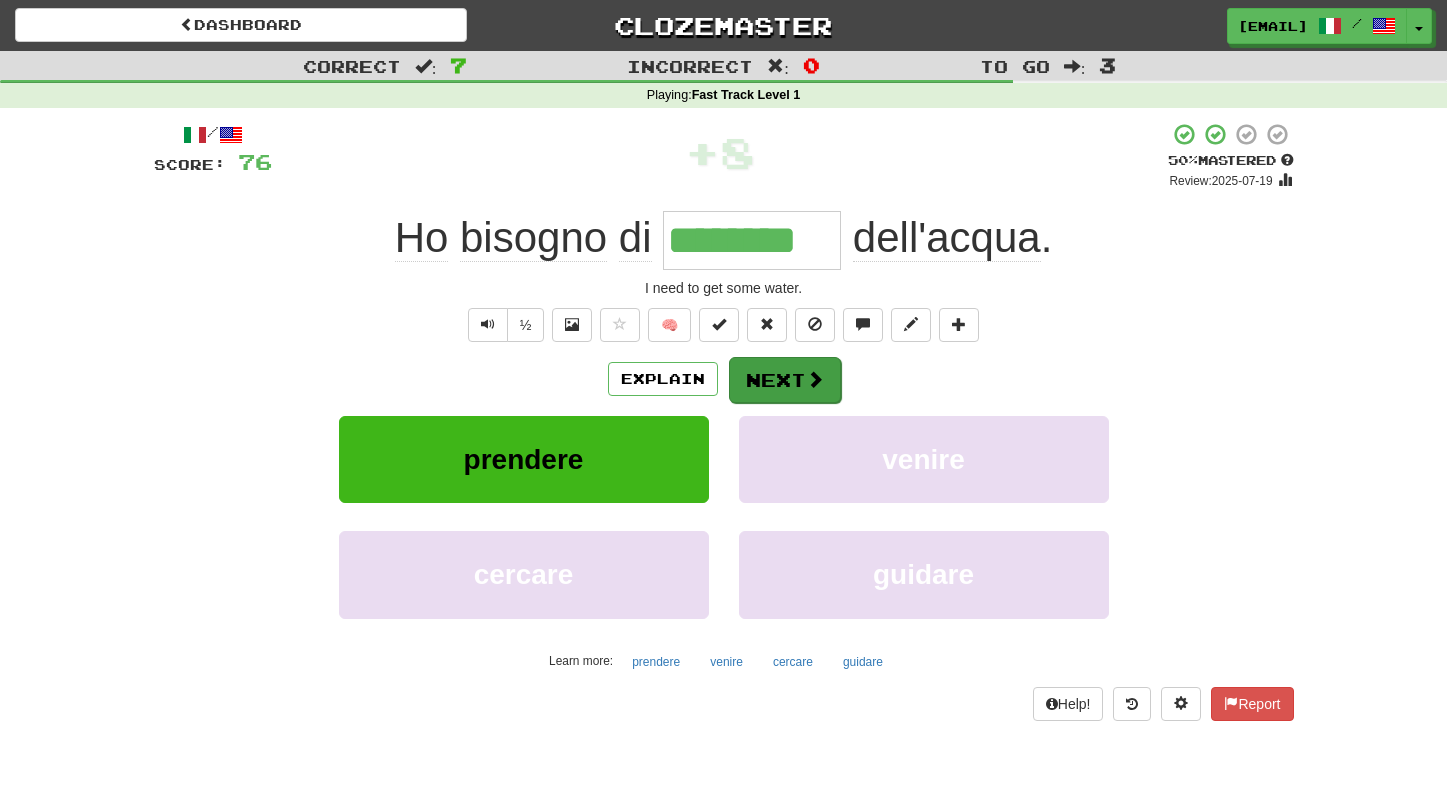click on "Next" at bounding box center (785, 380) 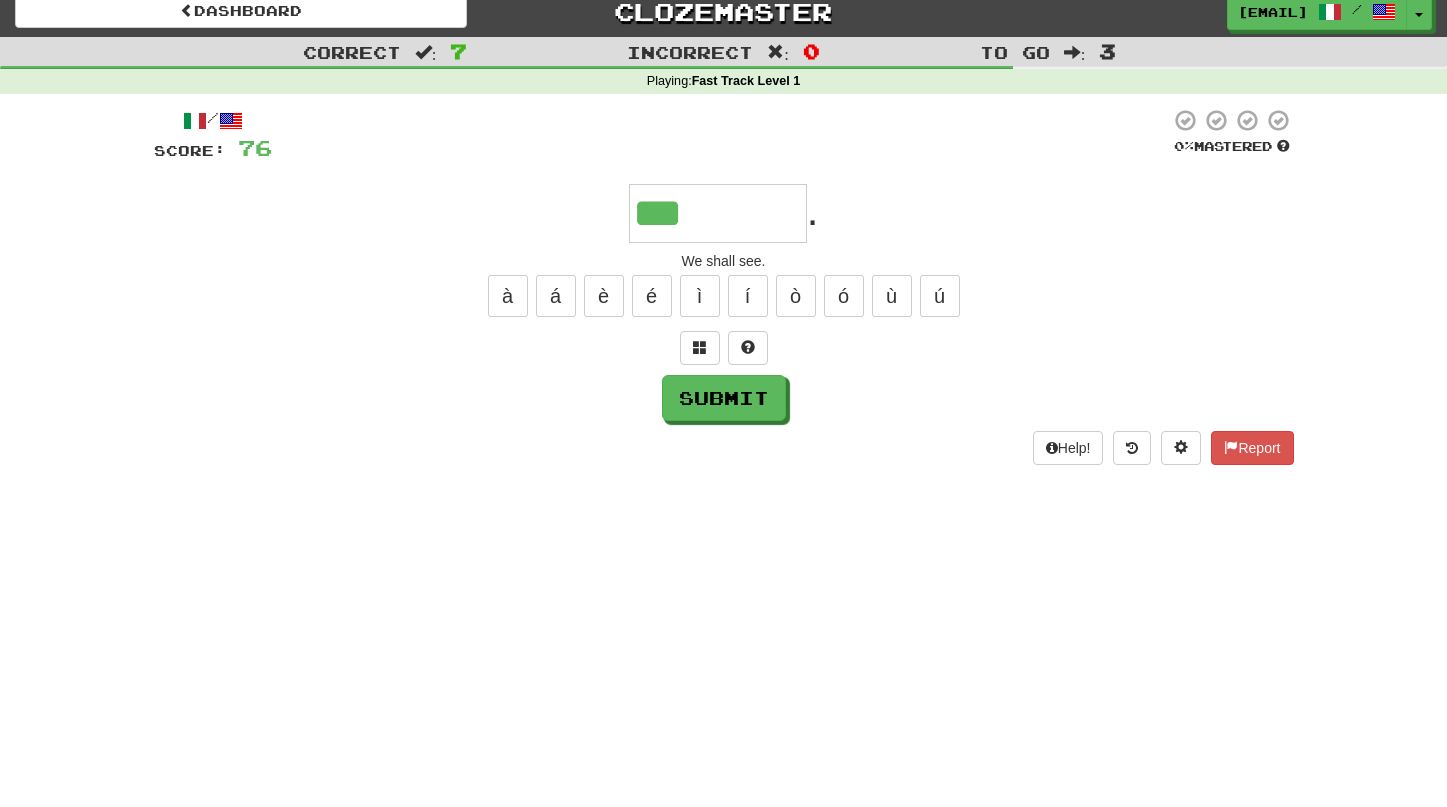 scroll, scrollTop: 14, scrollLeft: 0, axis: vertical 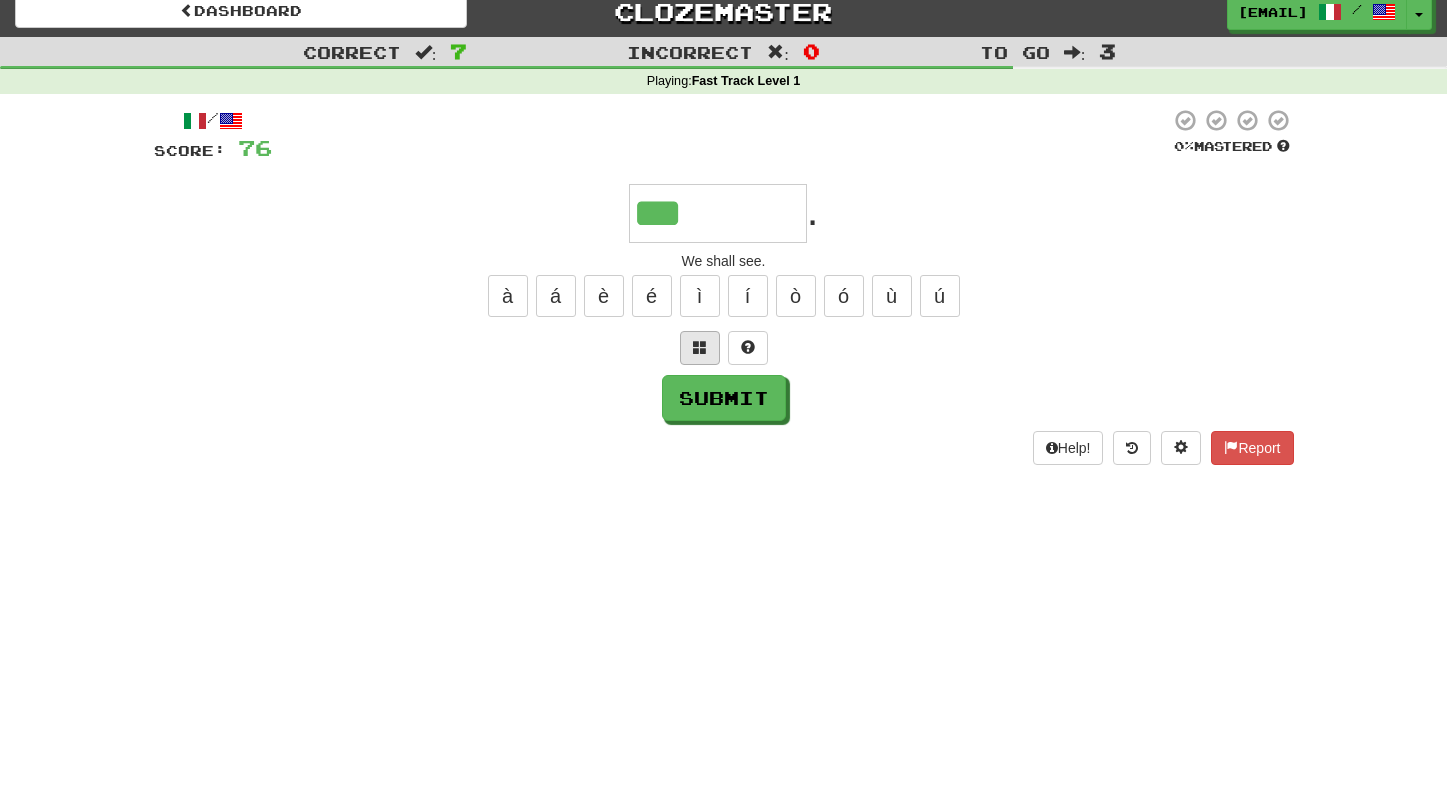 click at bounding box center [700, 347] 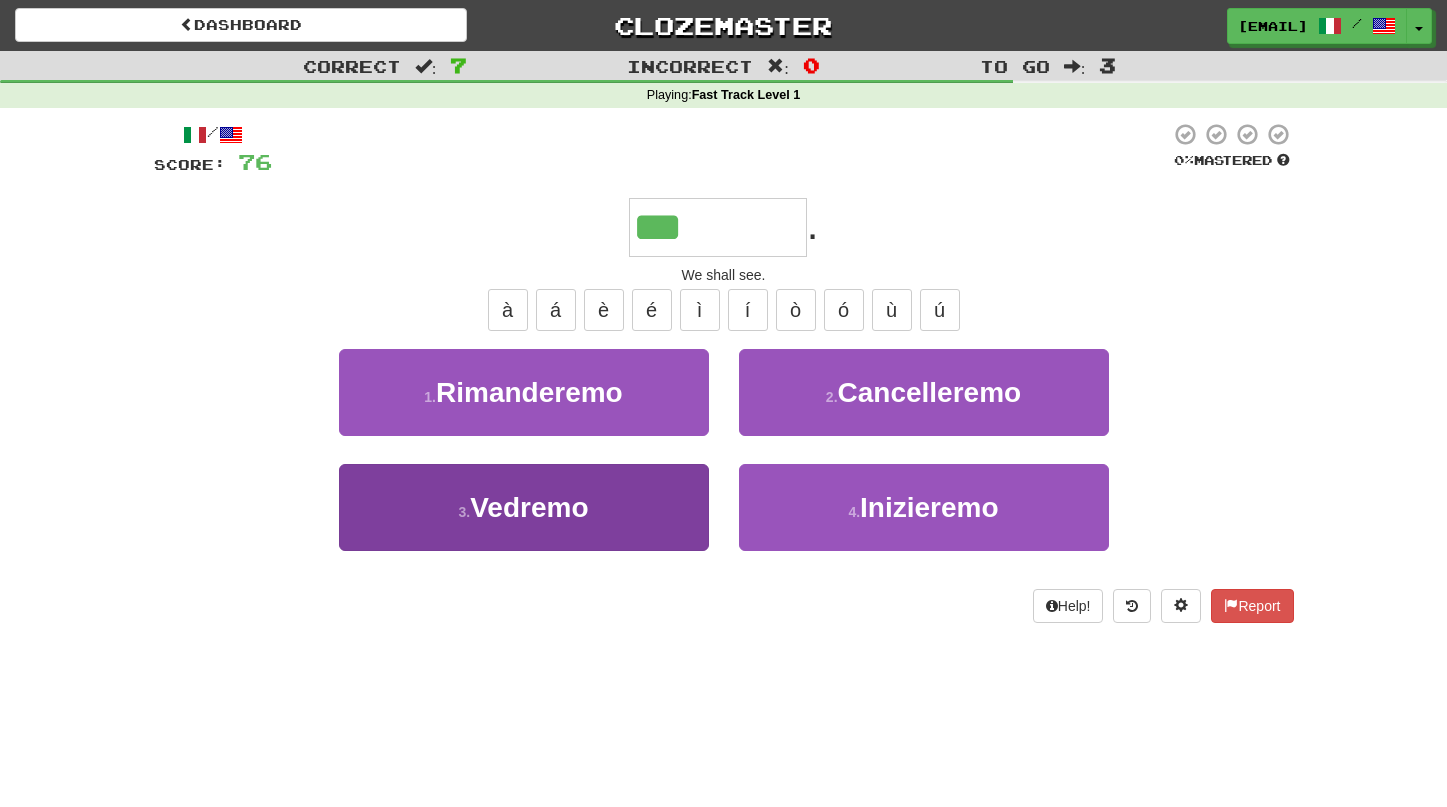 scroll, scrollTop: 0, scrollLeft: 0, axis: both 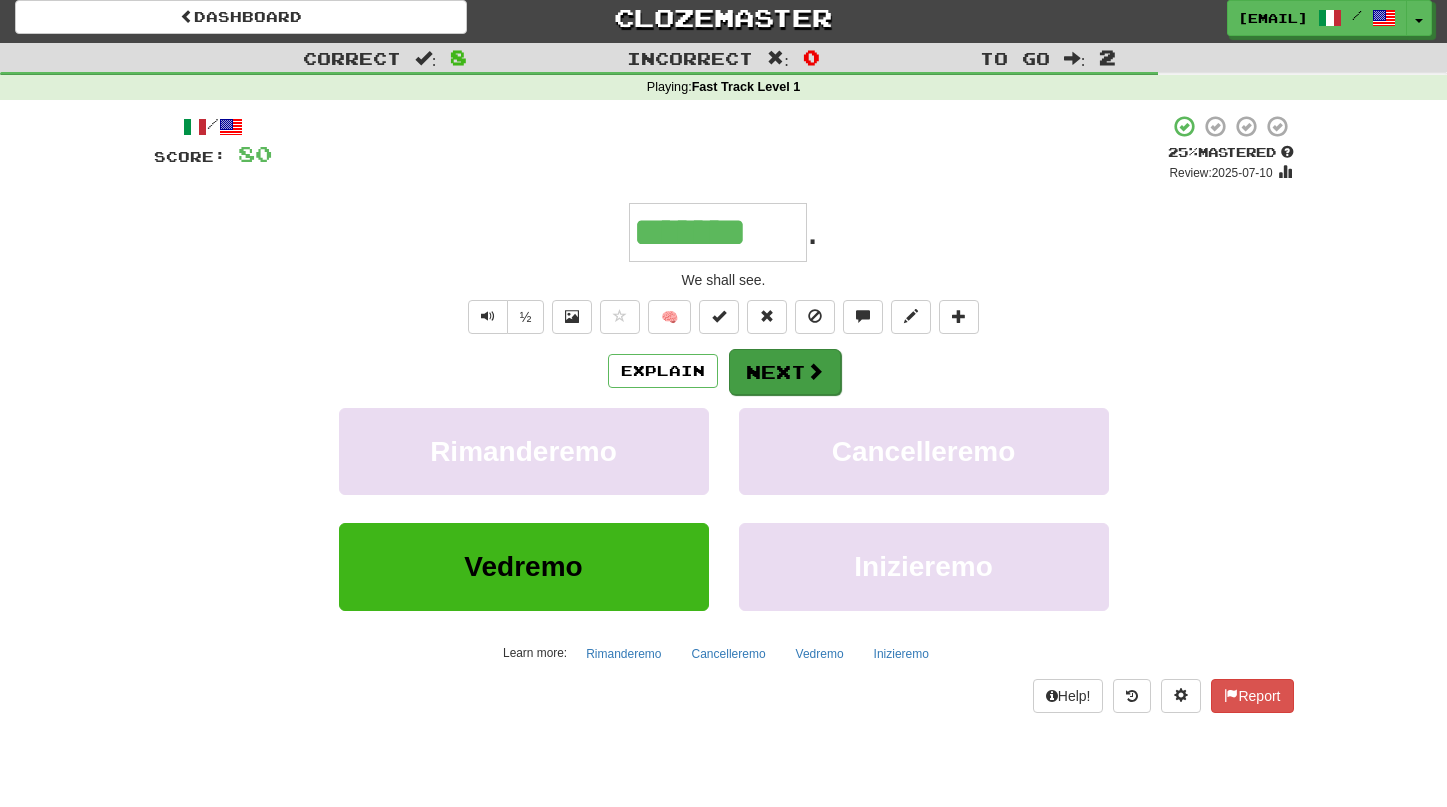 click on "Next" at bounding box center [785, 372] 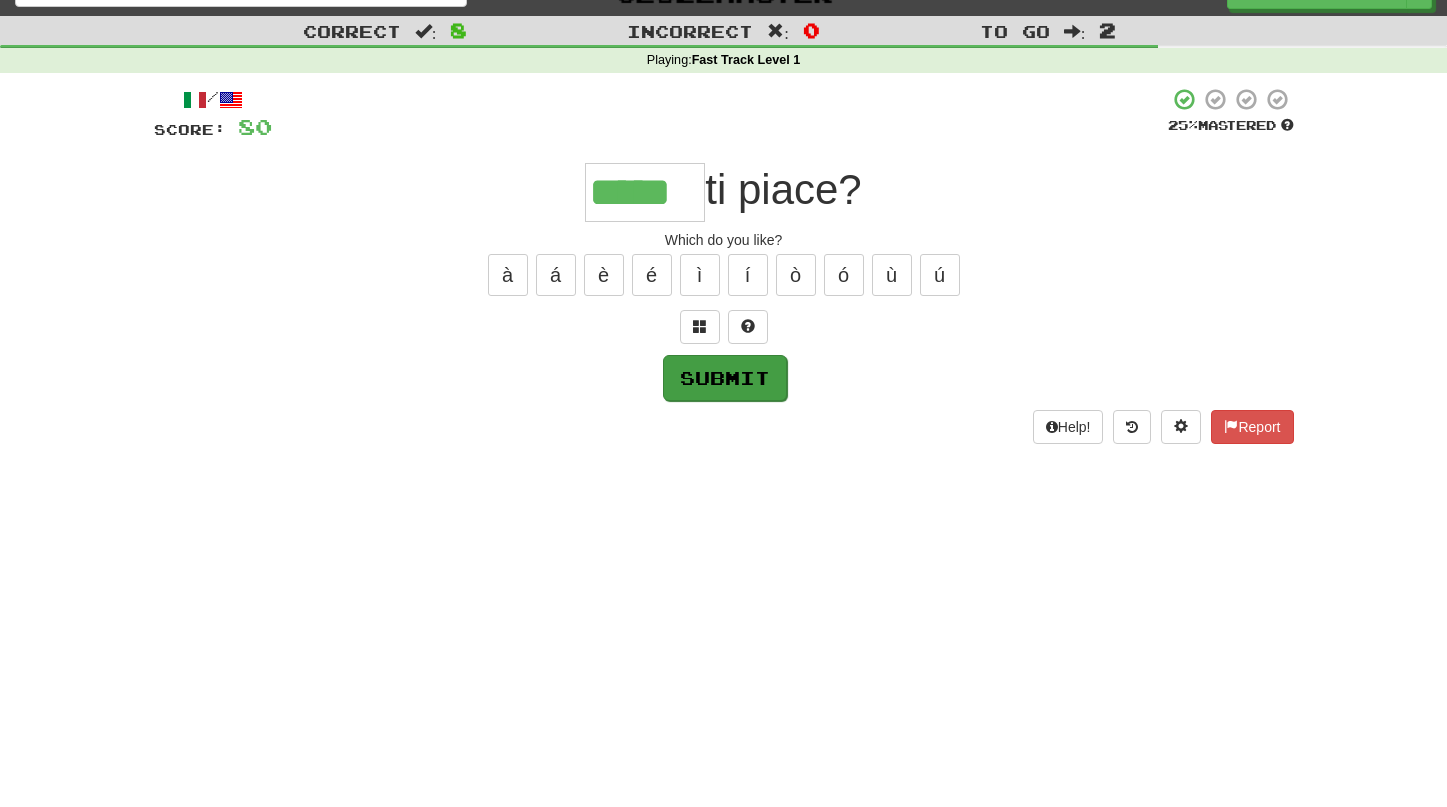 scroll, scrollTop: 36, scrollLeft: 0, axis: vertical 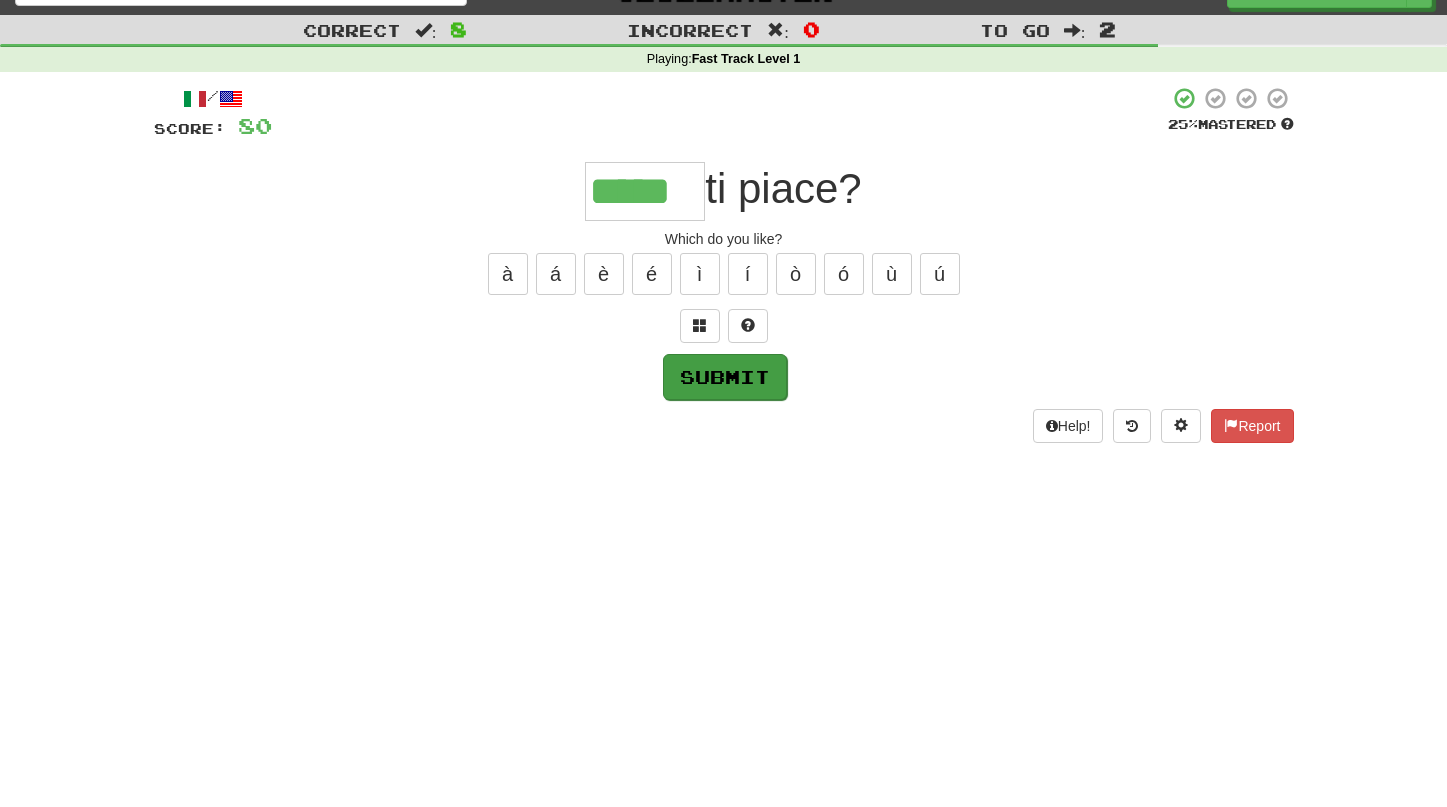 click on "Submit" at bounding box center (725, 377) 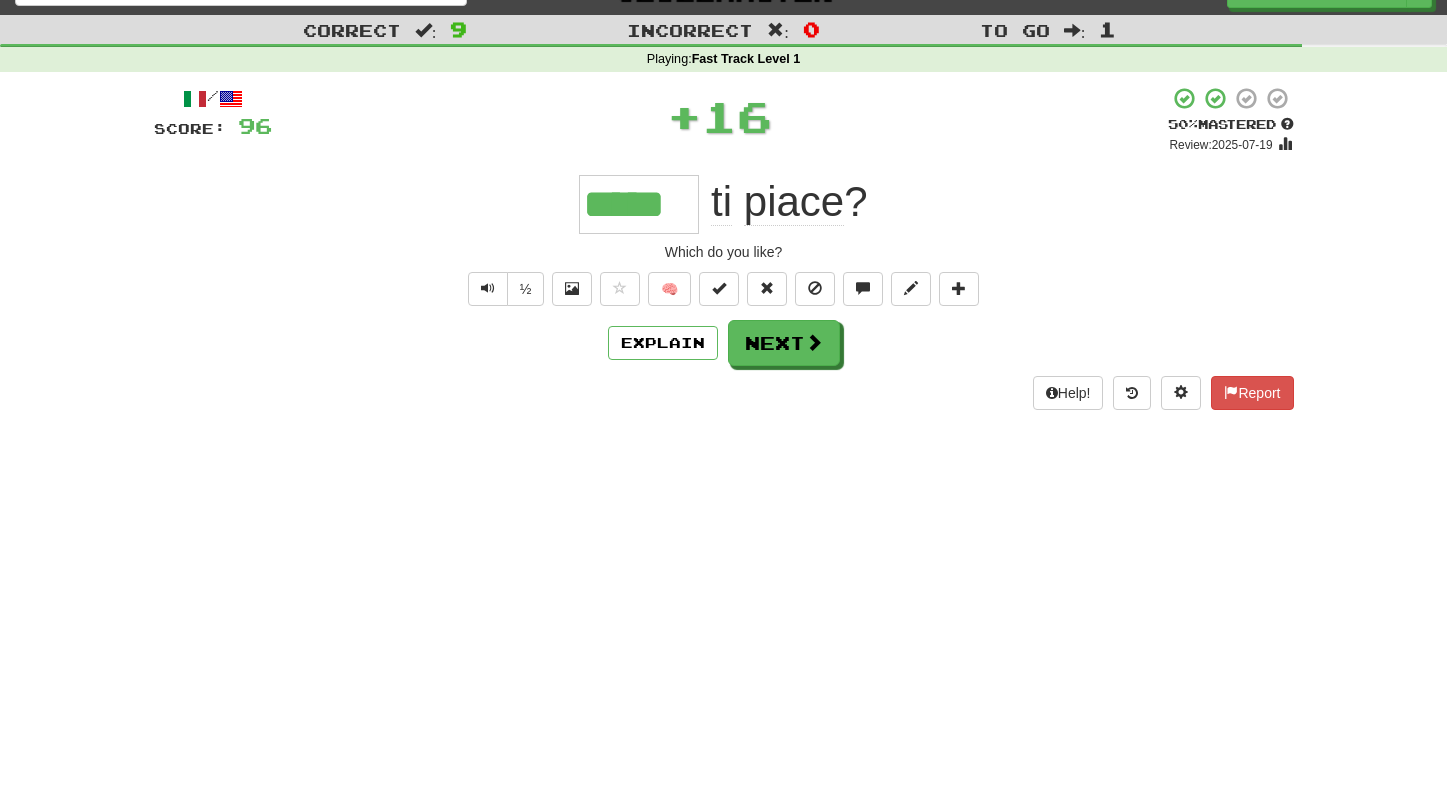 scroll, scrollTop: 35, scrollLeft: 0, axis: vertical 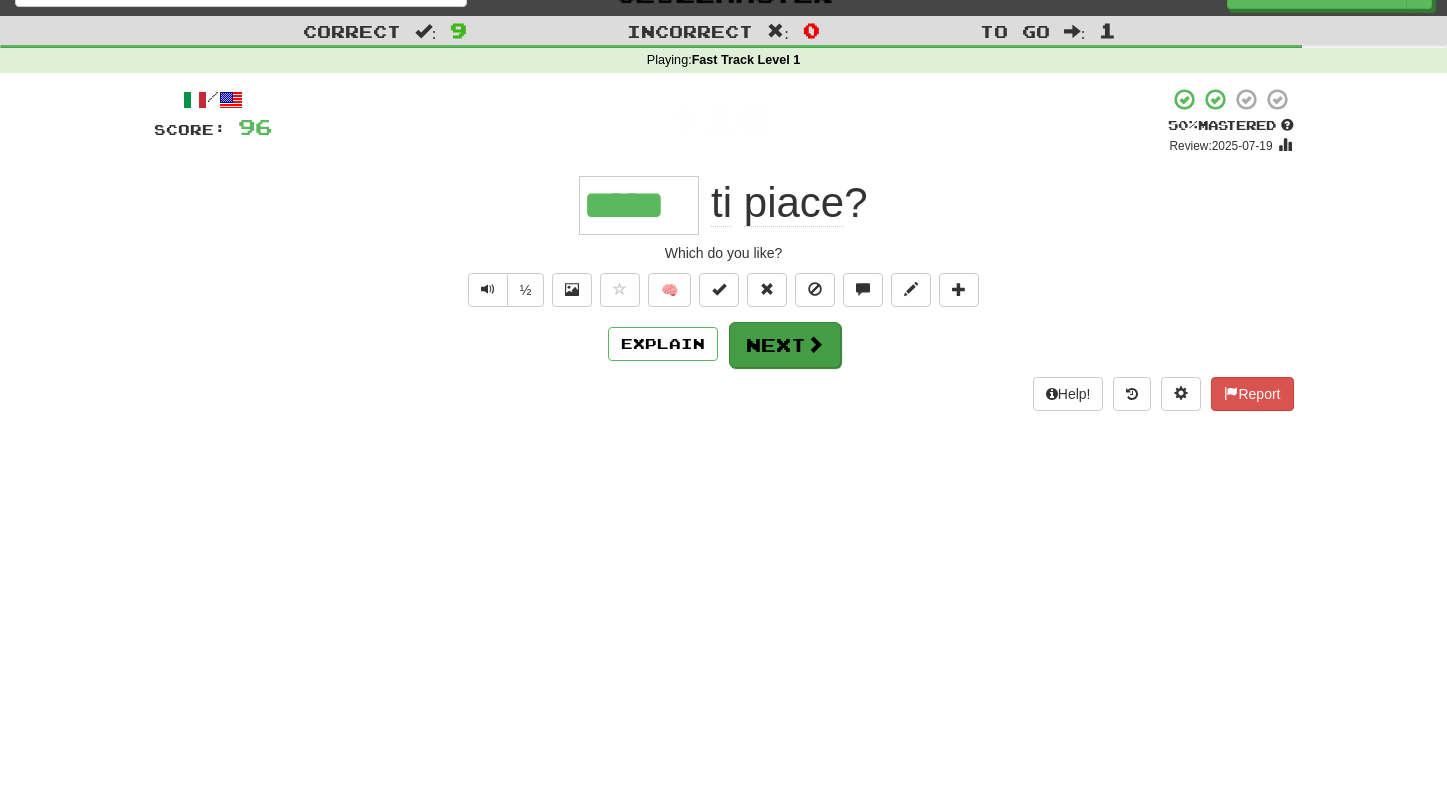 click on "Next" at bounding box center [785, 345] 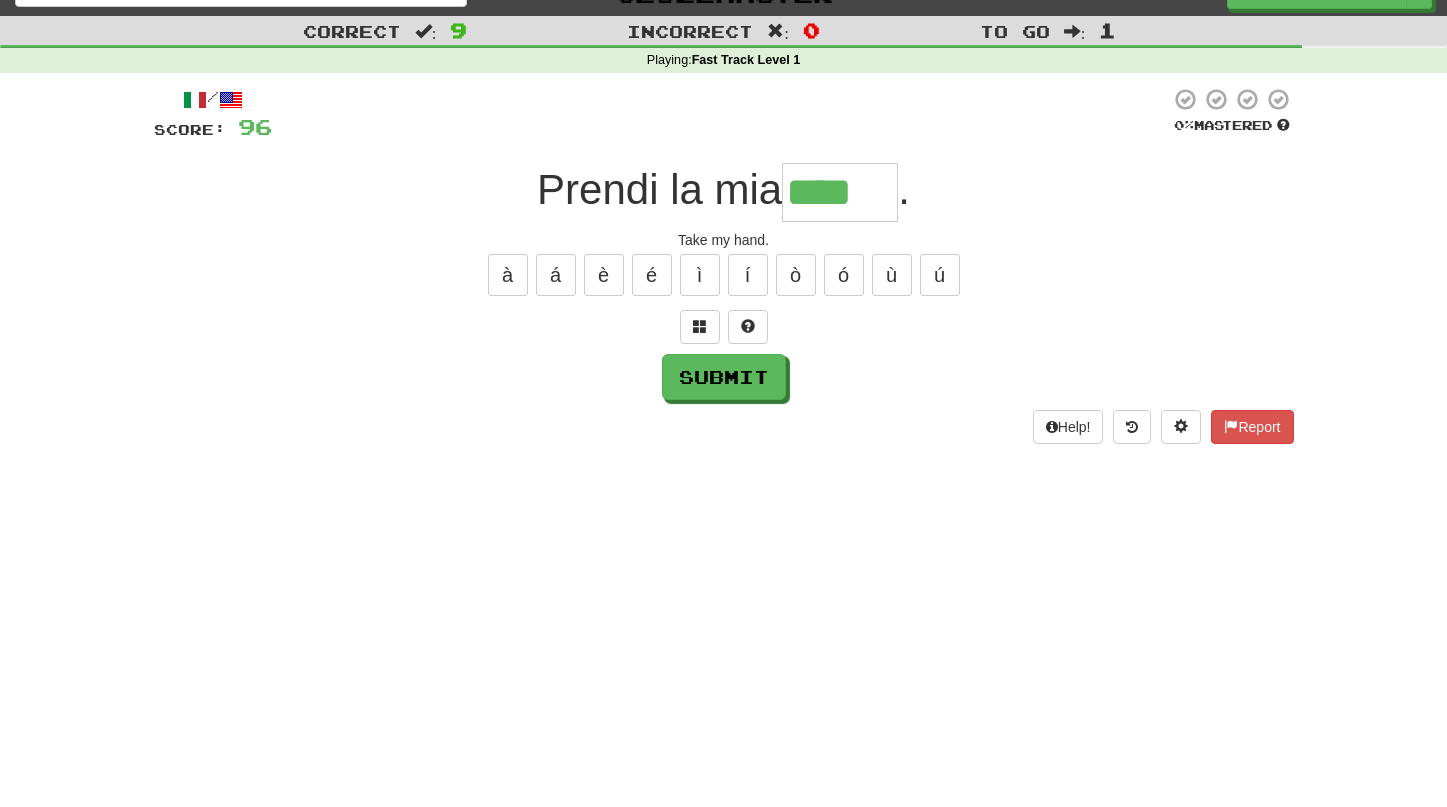 scroll, scrollTop: 30, scrollLeft: 0, axis: vertical 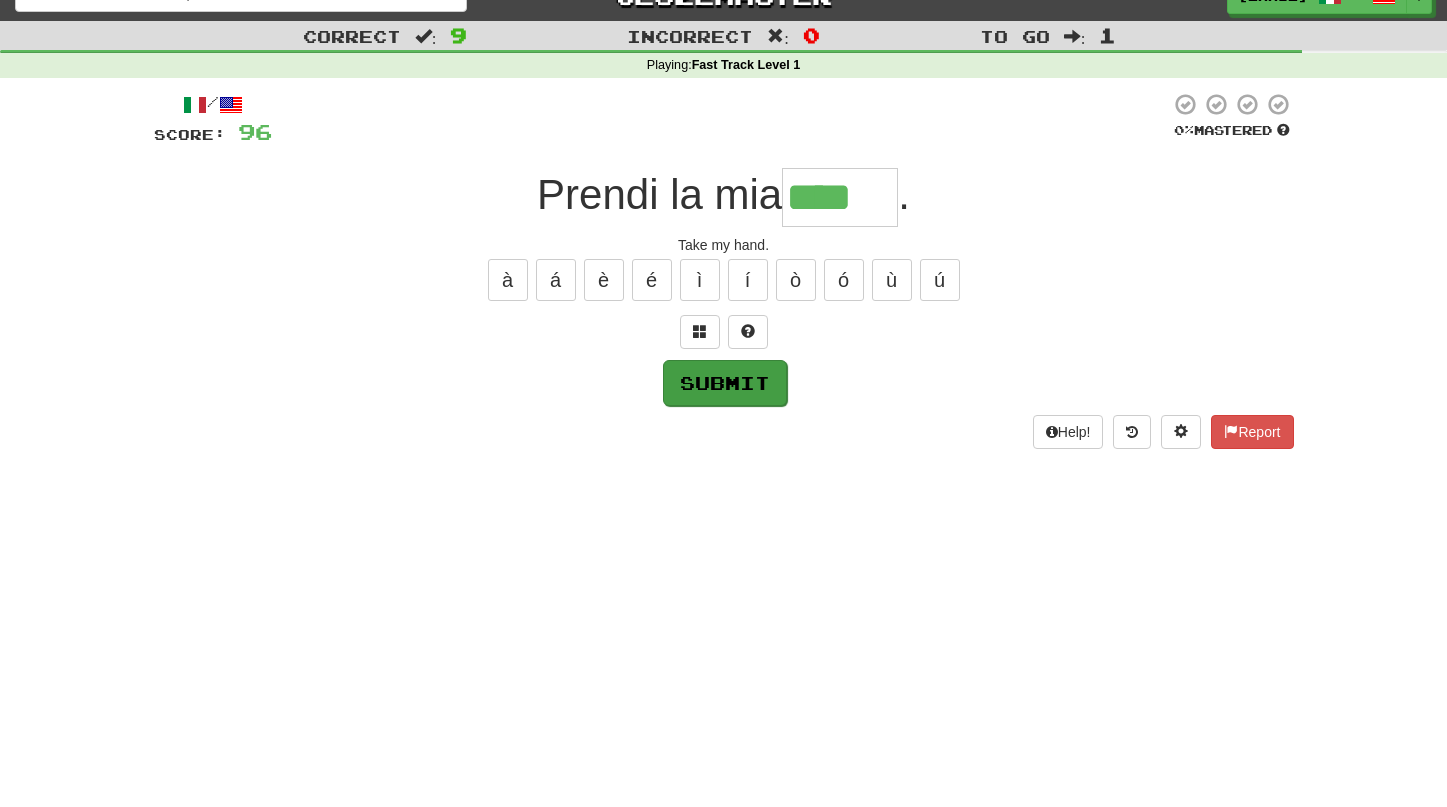 type on "****" 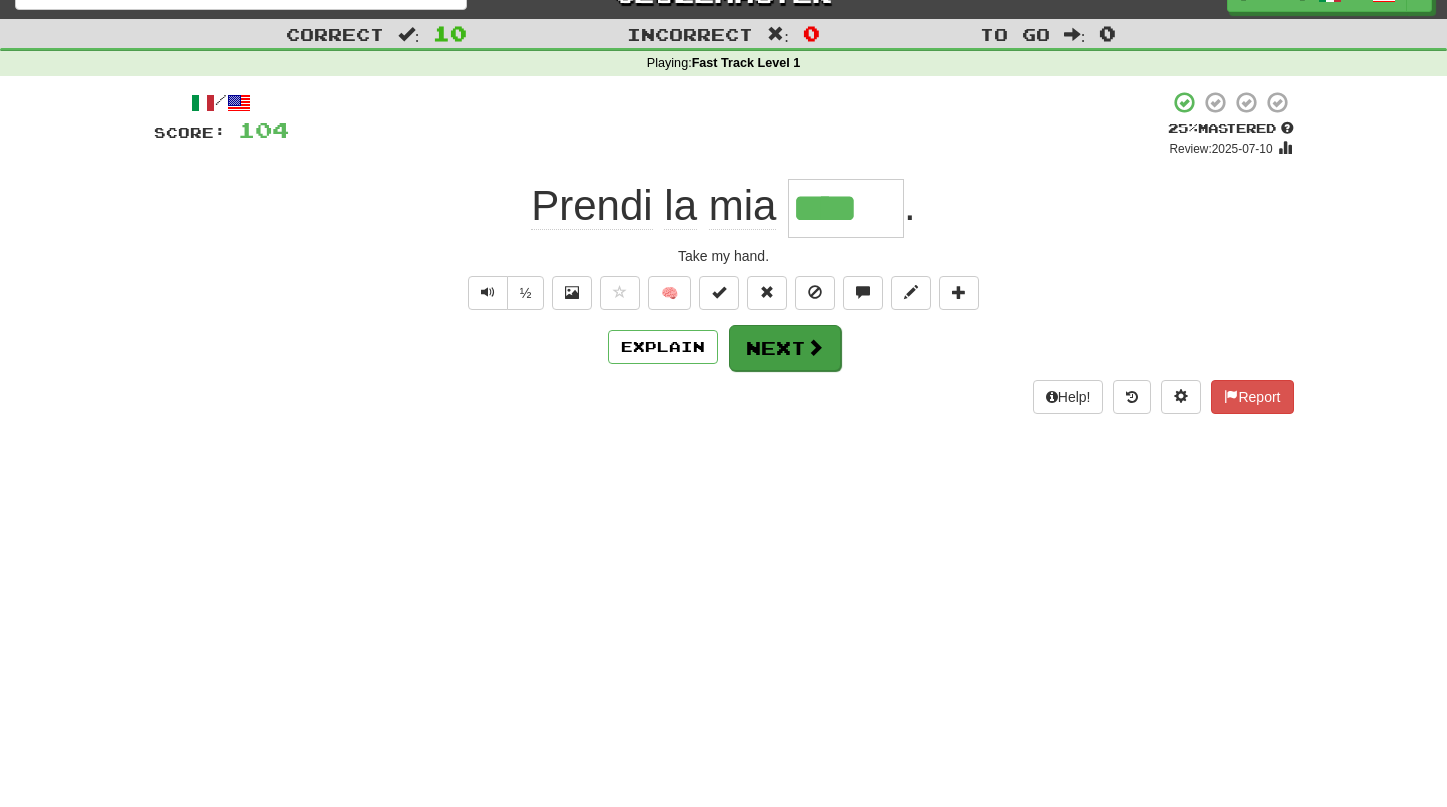 click on "Next" at bounding box center [785, 348] 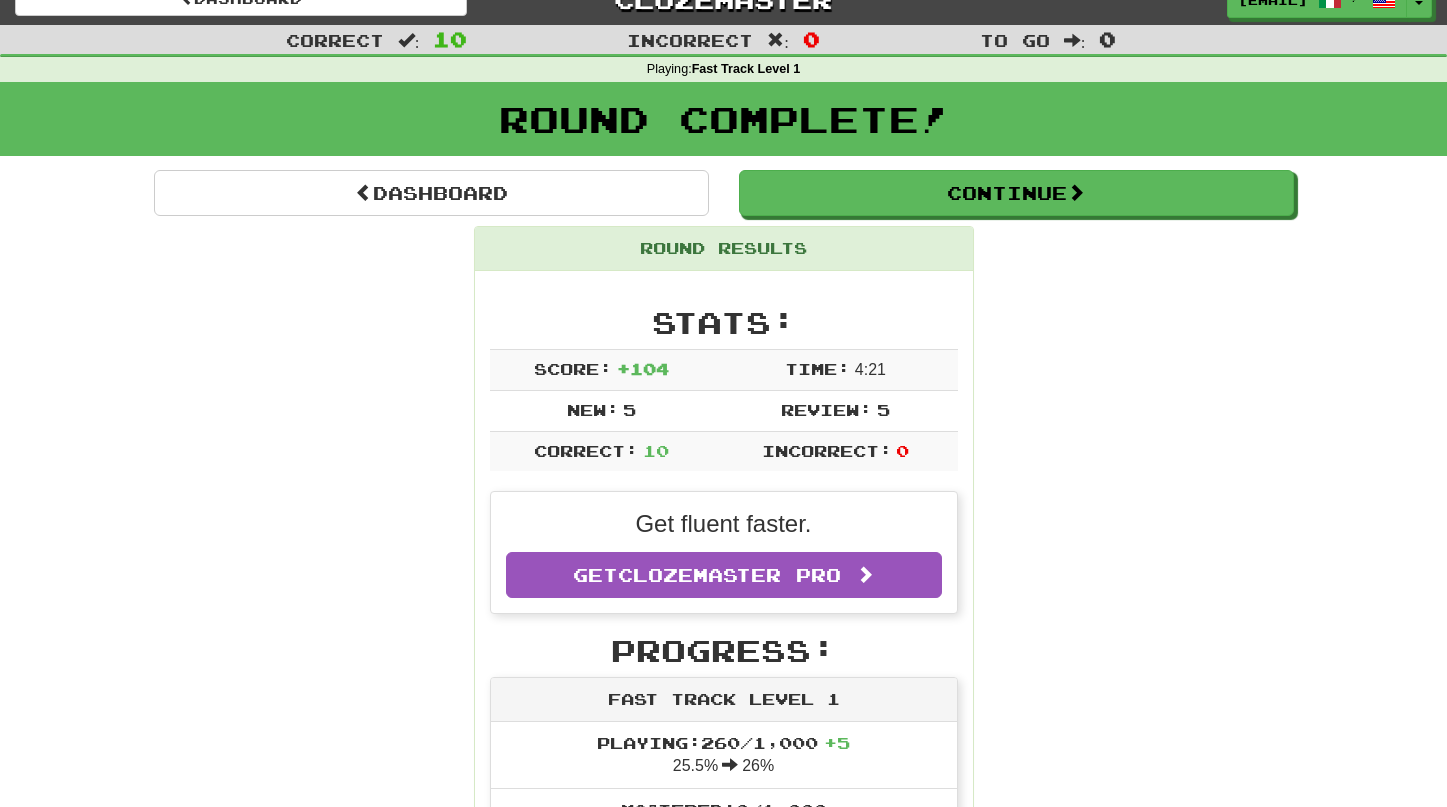 scroll, scrollTop: 23, scrollLeft: 0, axis: vertical 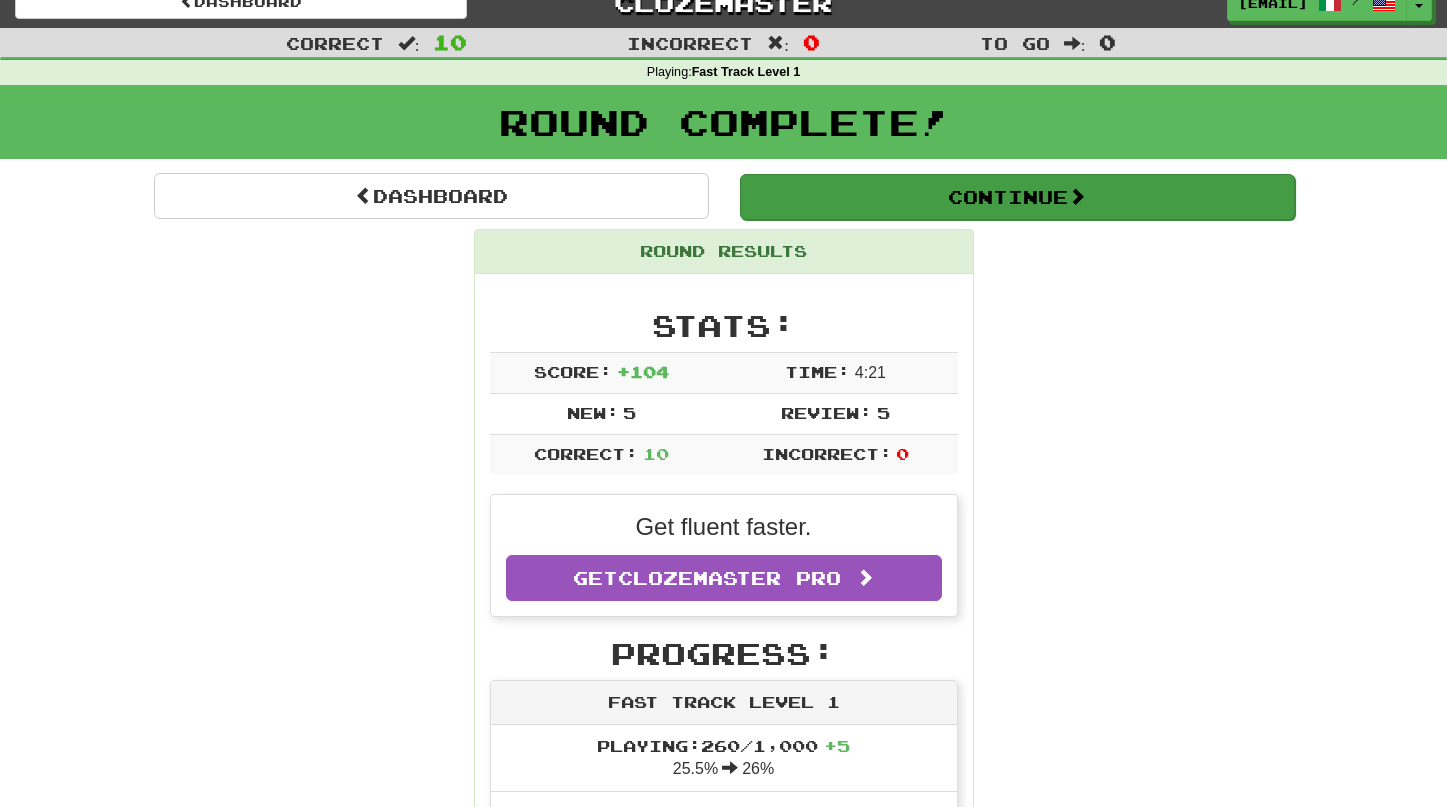 click on "Continue" at bounding box center [1017, 197] 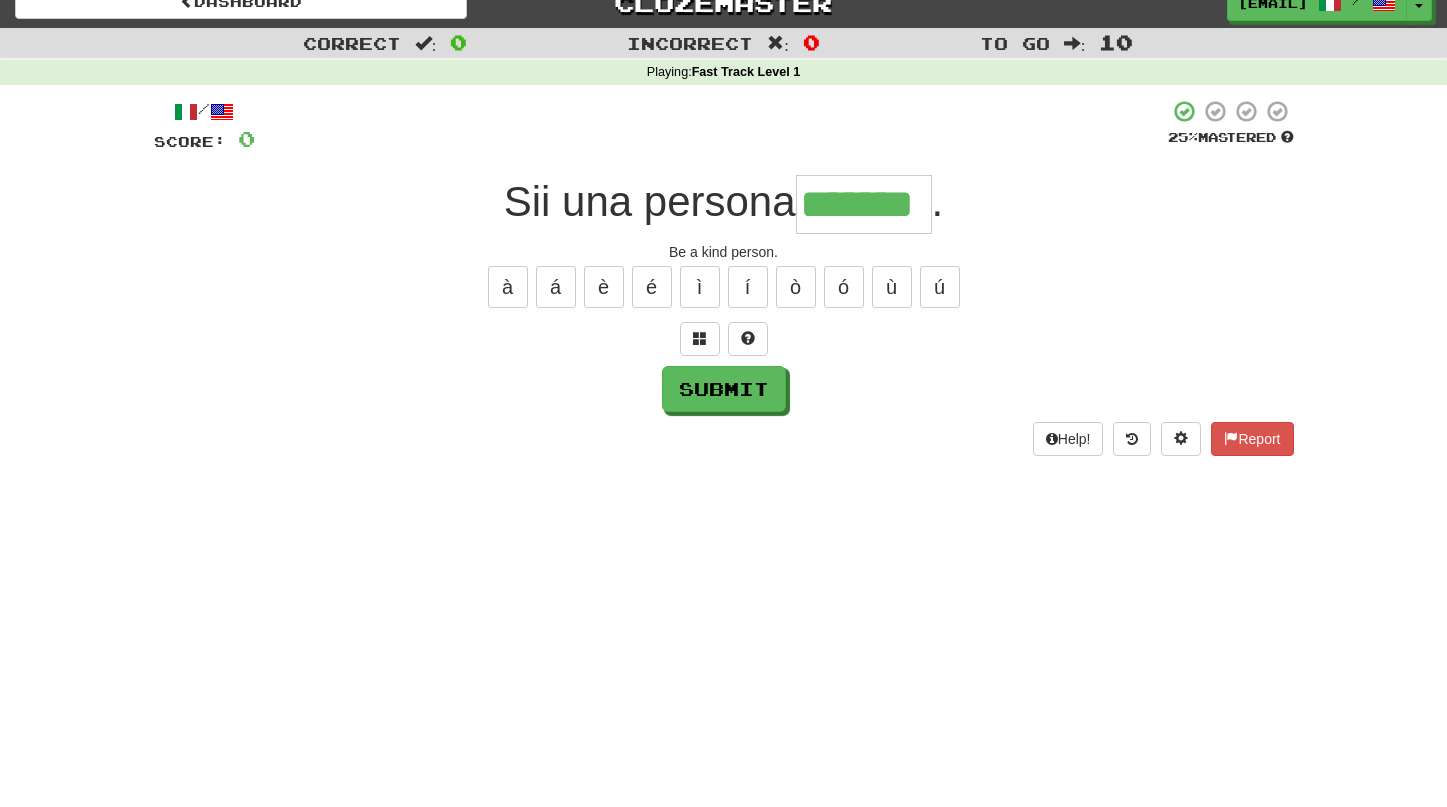 scroll, scrollTop: 16, scrollLeft: 4, axis: both 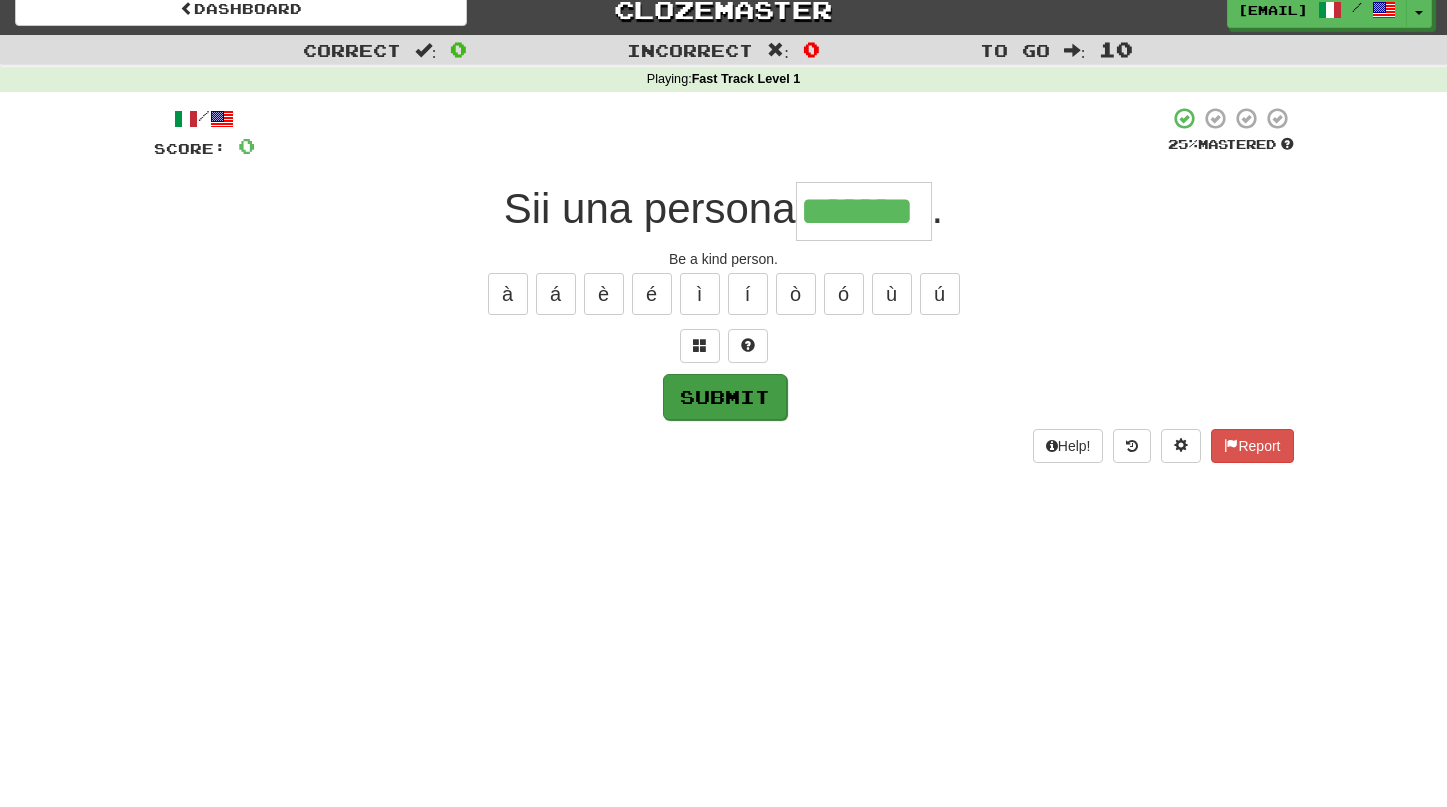 click on "Submit" at bounding box center [725, 397] 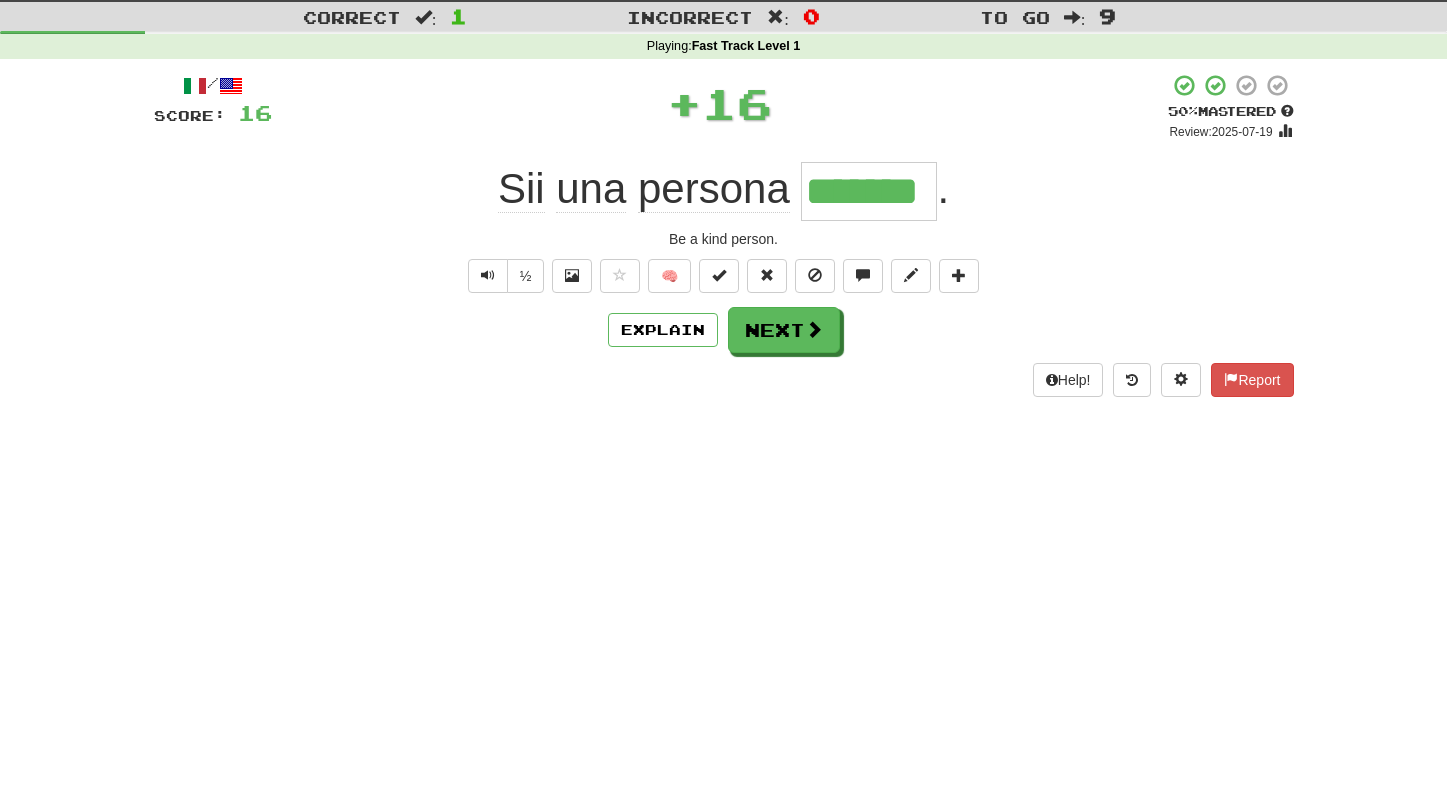 scroll, scrollTop: 53, scrollLeft: 0, axis: vertical 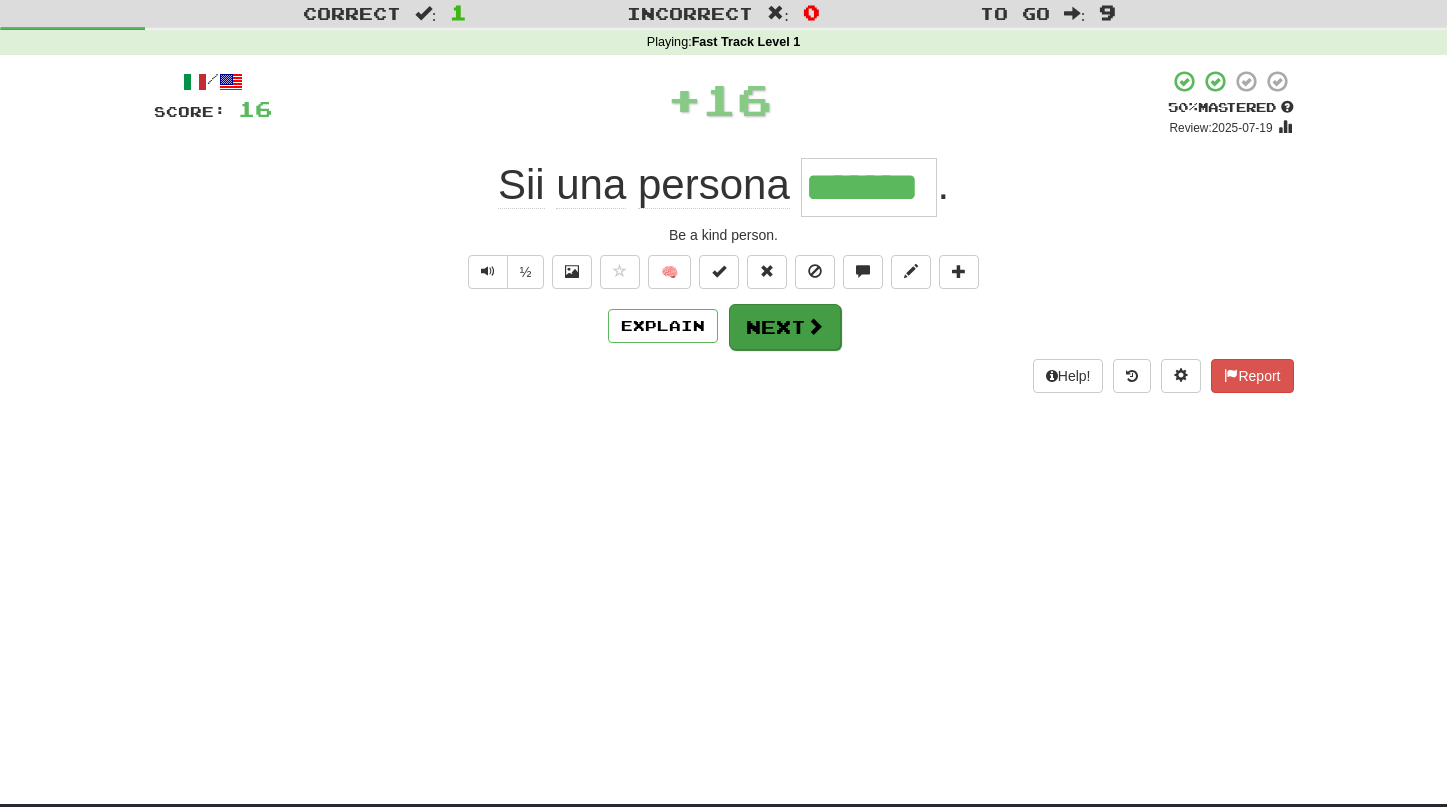 click on "Next" at bounding box center (785, 327) 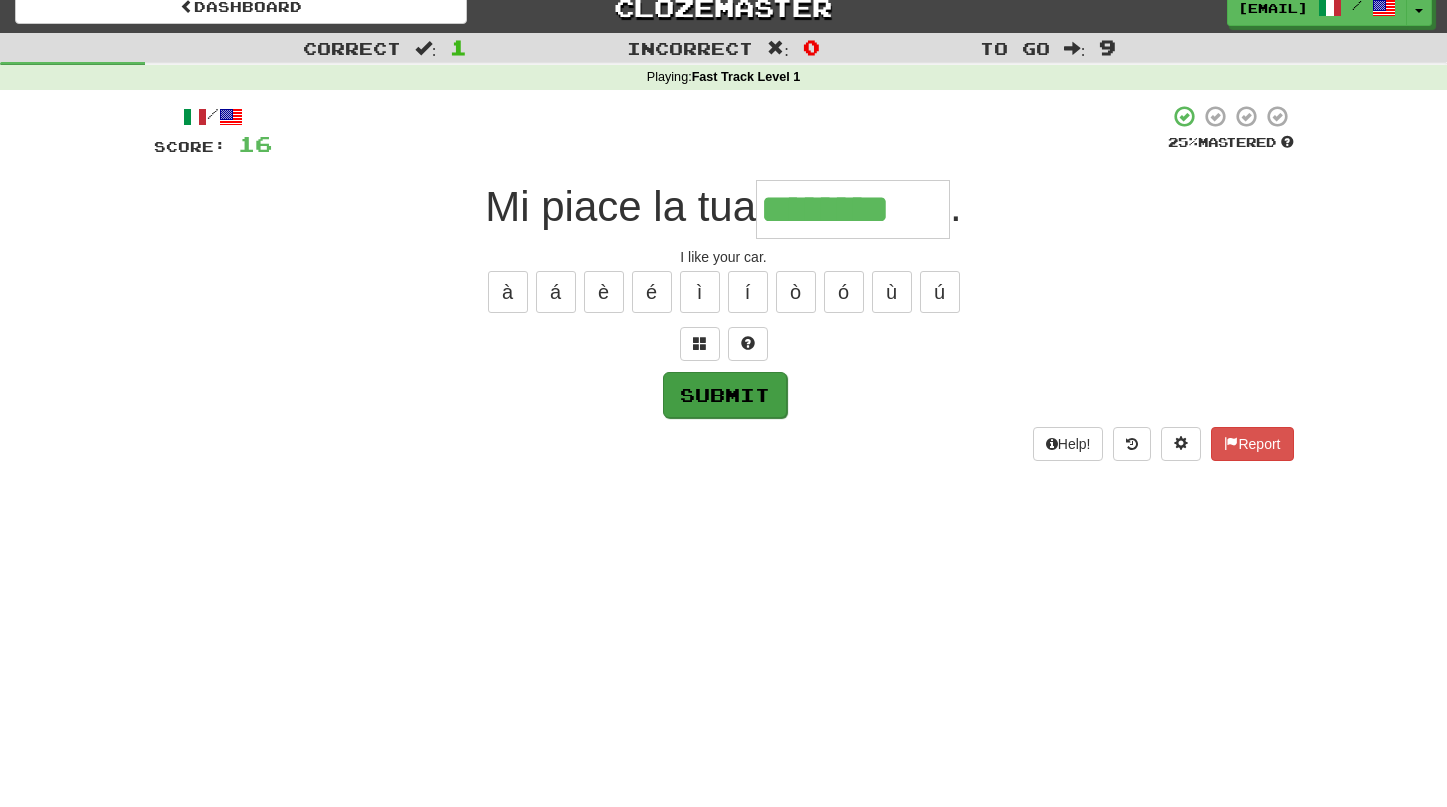 scroll, scrollTop: 13, scrollLeft: 0, axis: vertical 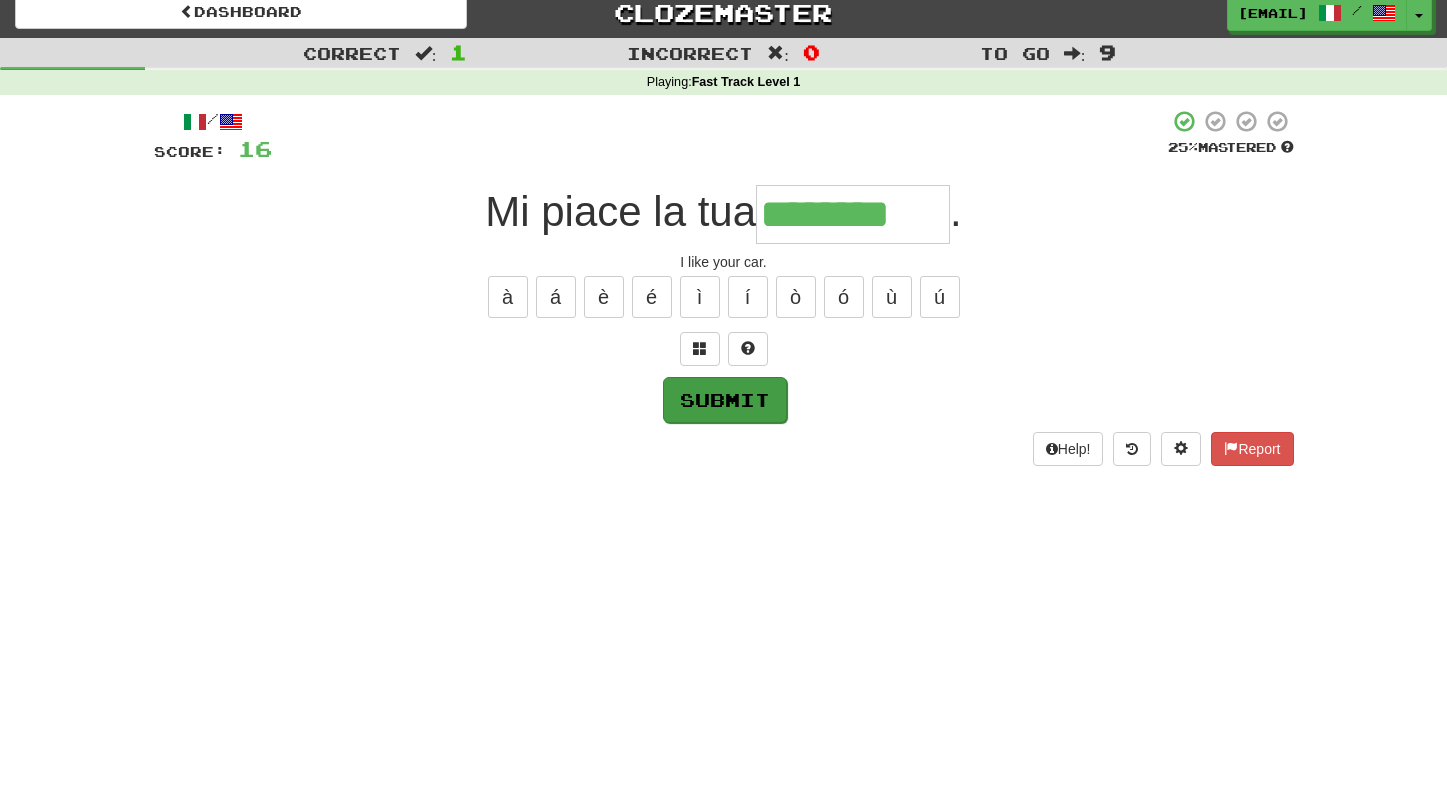 click on "Submit" at bounding box center (725, 400) 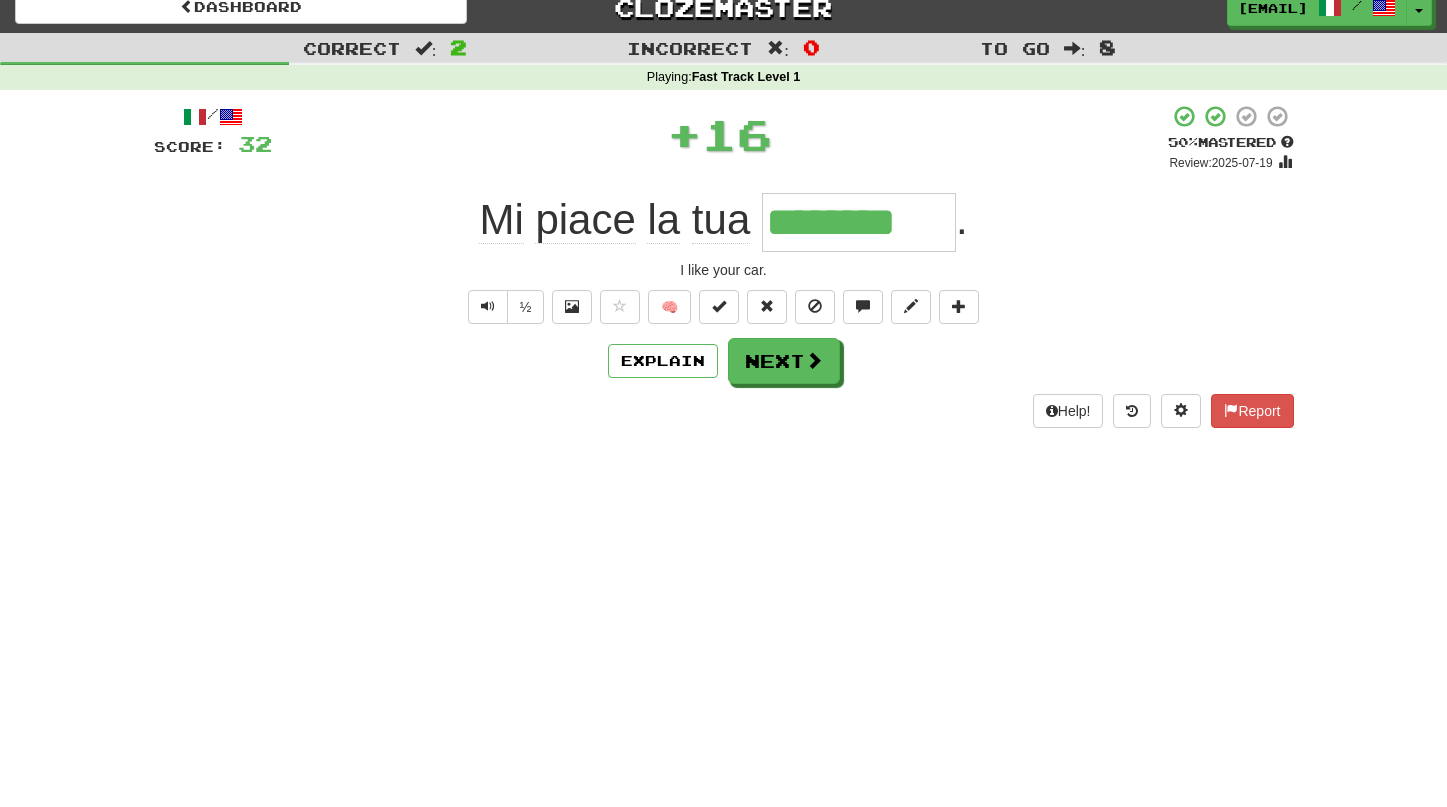 scroll, scrollTop: 18, scrollLeft: 0, axis: vertical 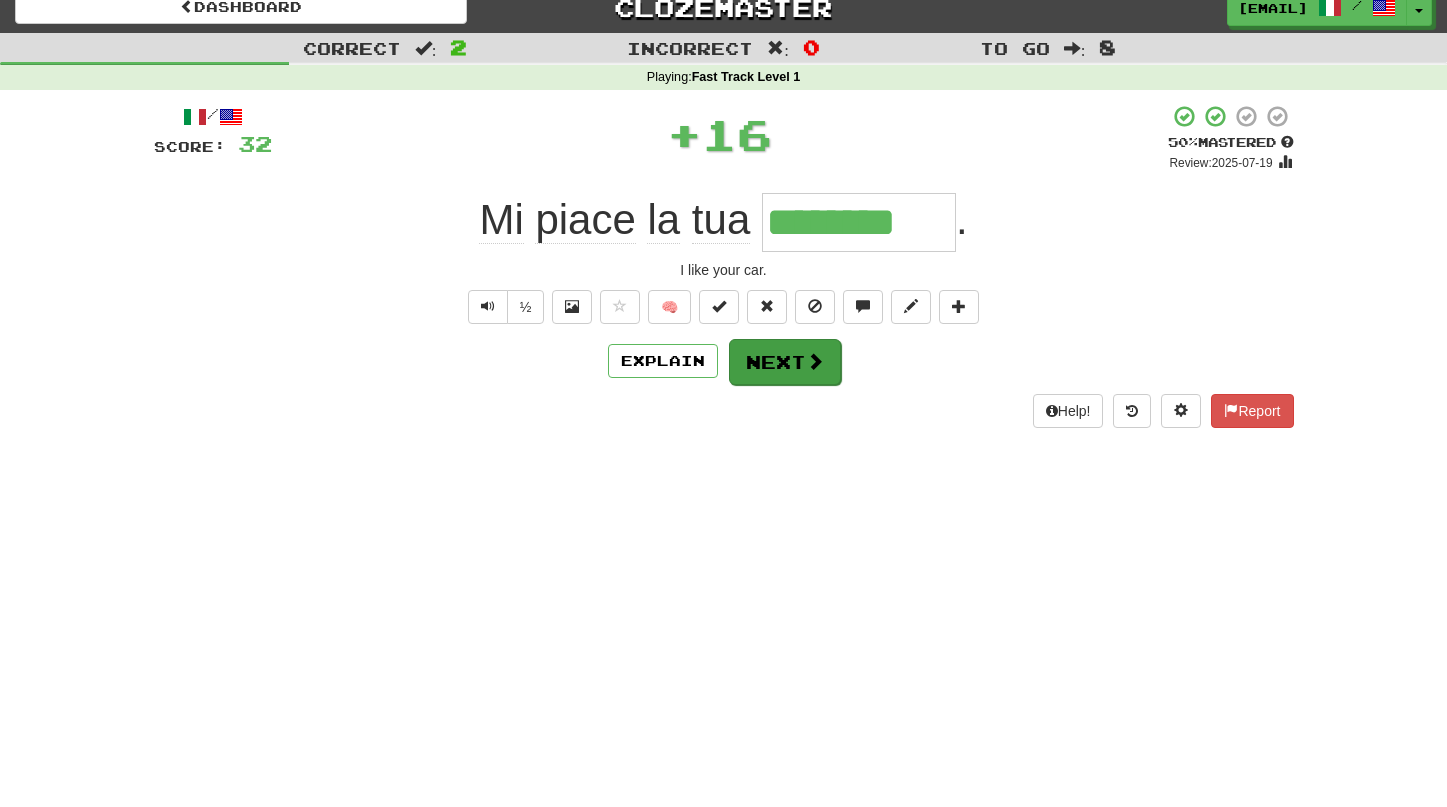 click on "Next" at bounding box center (785, 362) 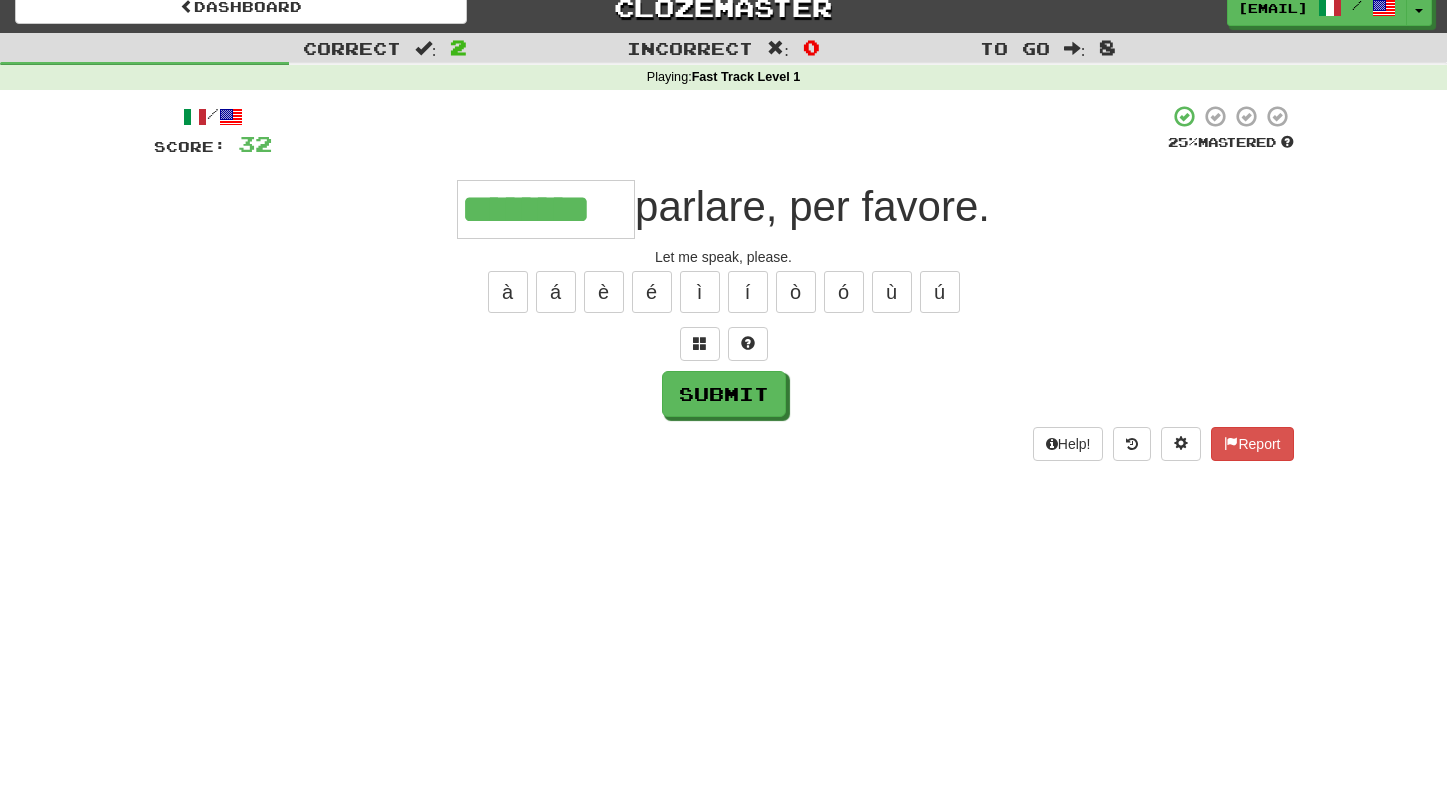 scroll, scrollTop: 23, scrollLeft: 2, axis: both 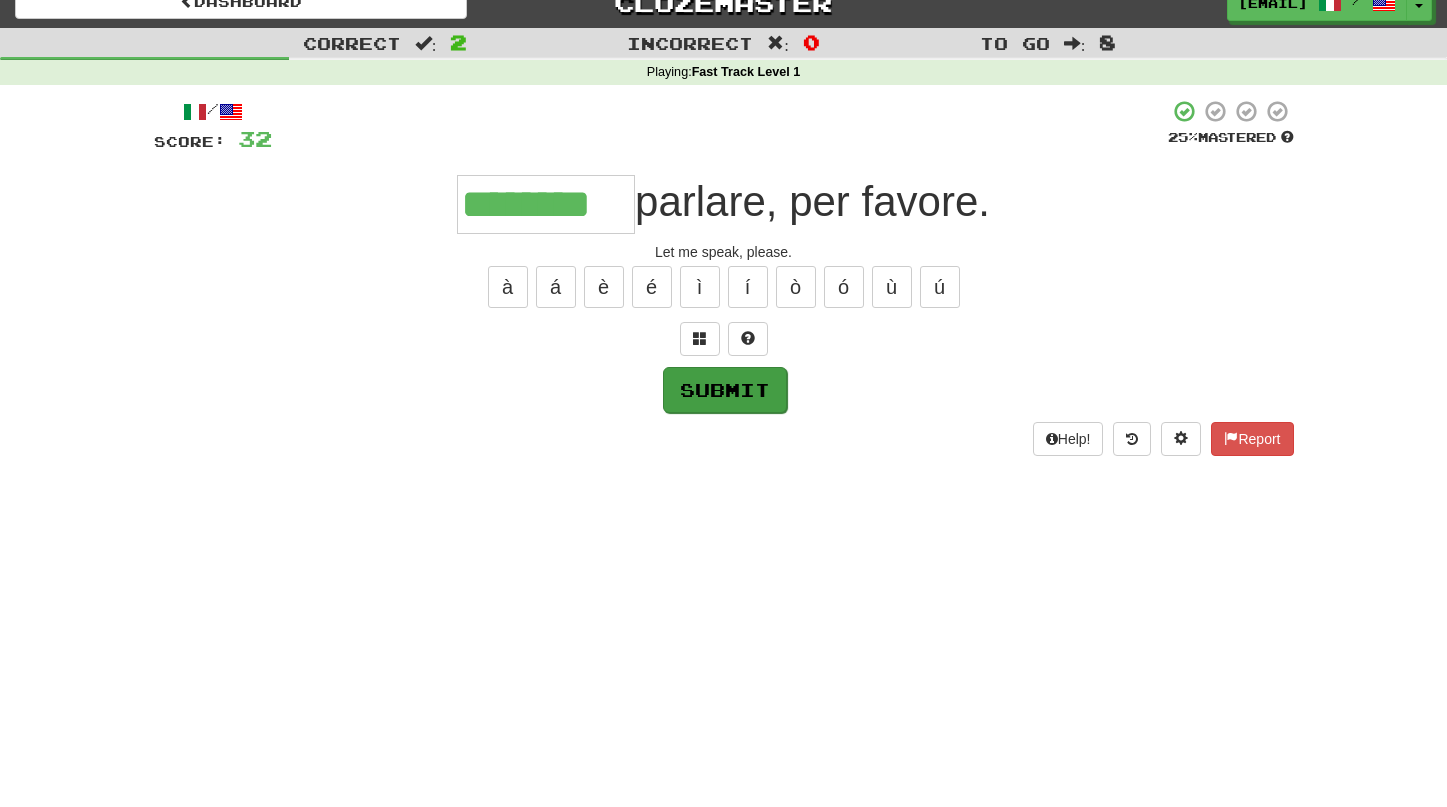 click on "Submit" at bounding box center (725, 390) 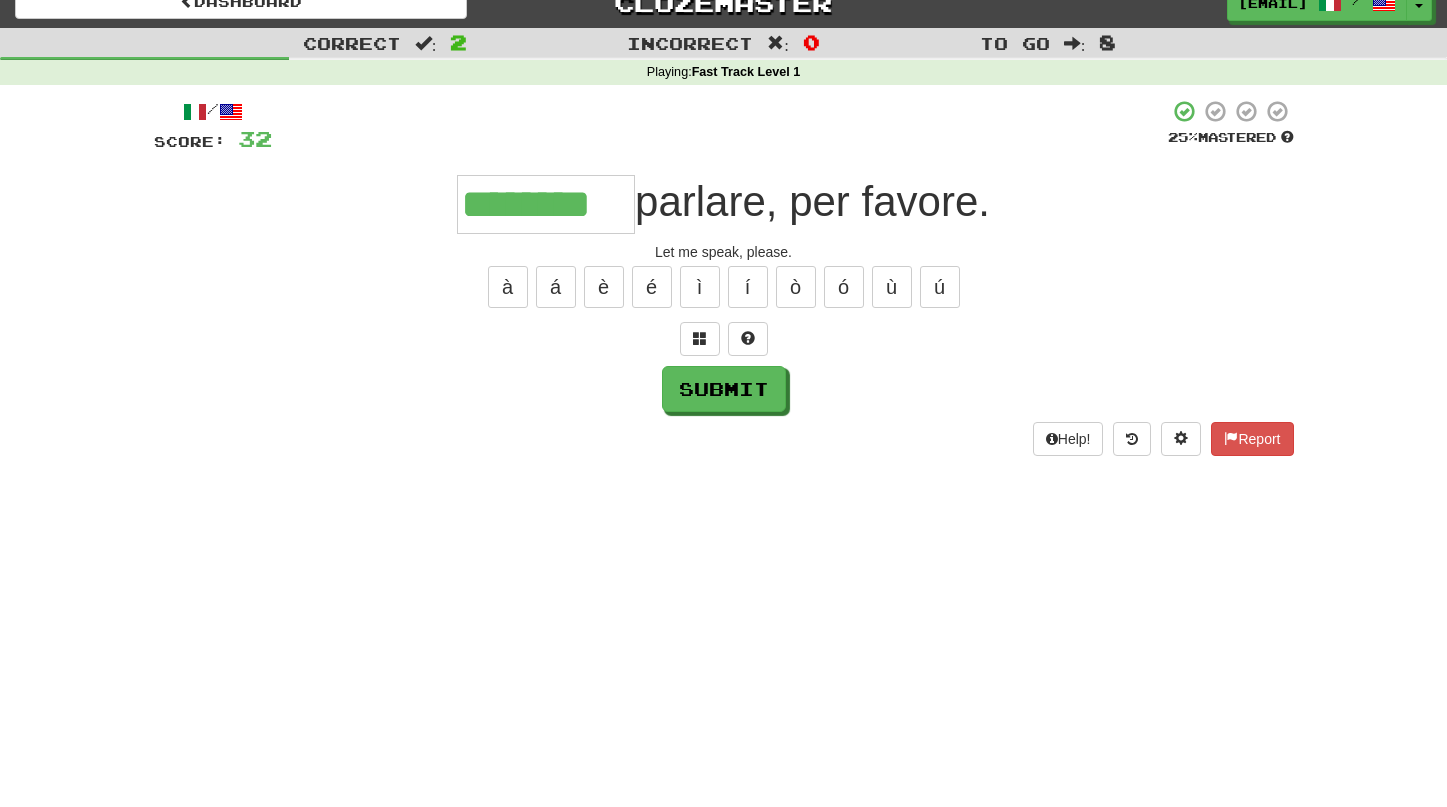 scroll, scrollTop: 26, scrollLeft: 0, axis: vertical 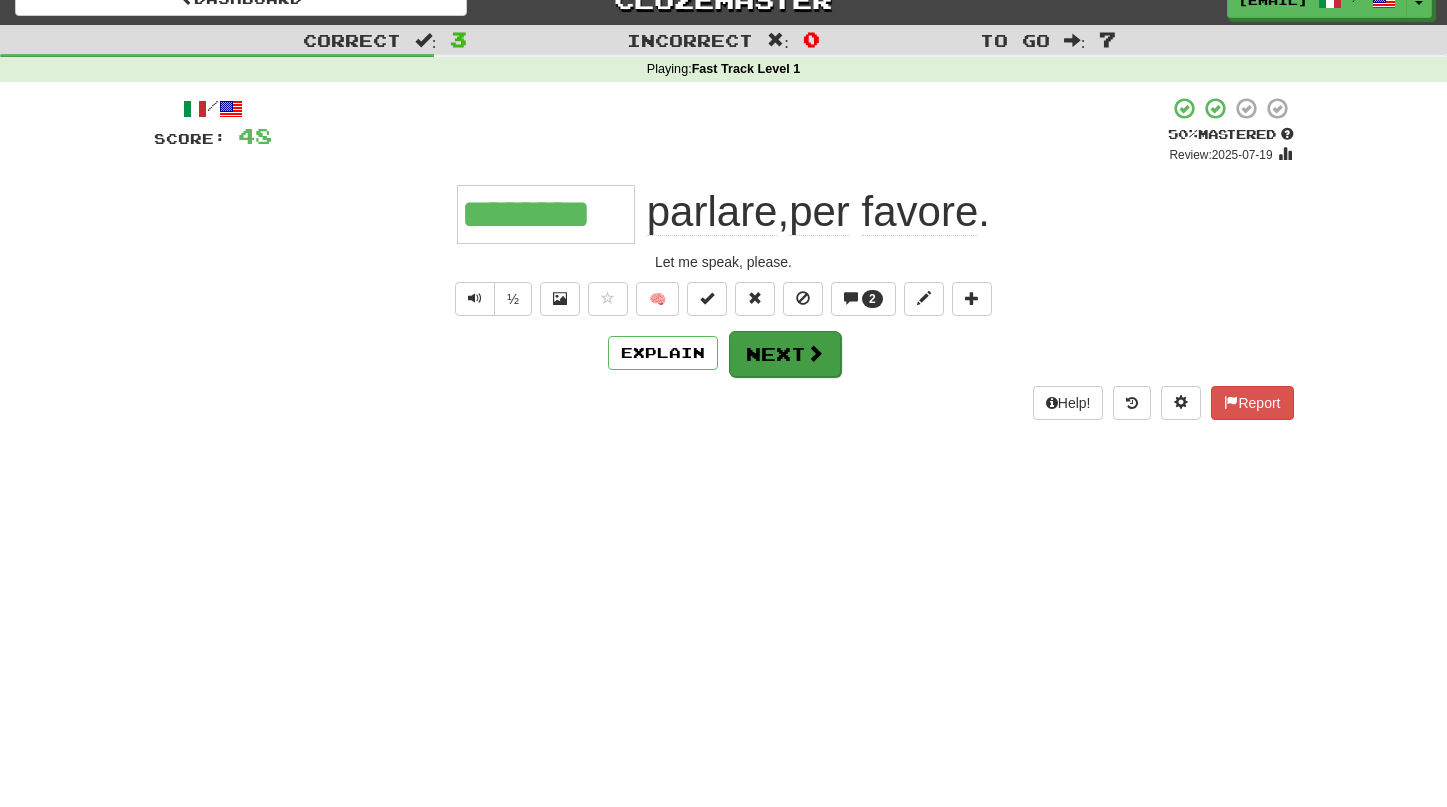 click on "Next" at bounding box center [785, 354] 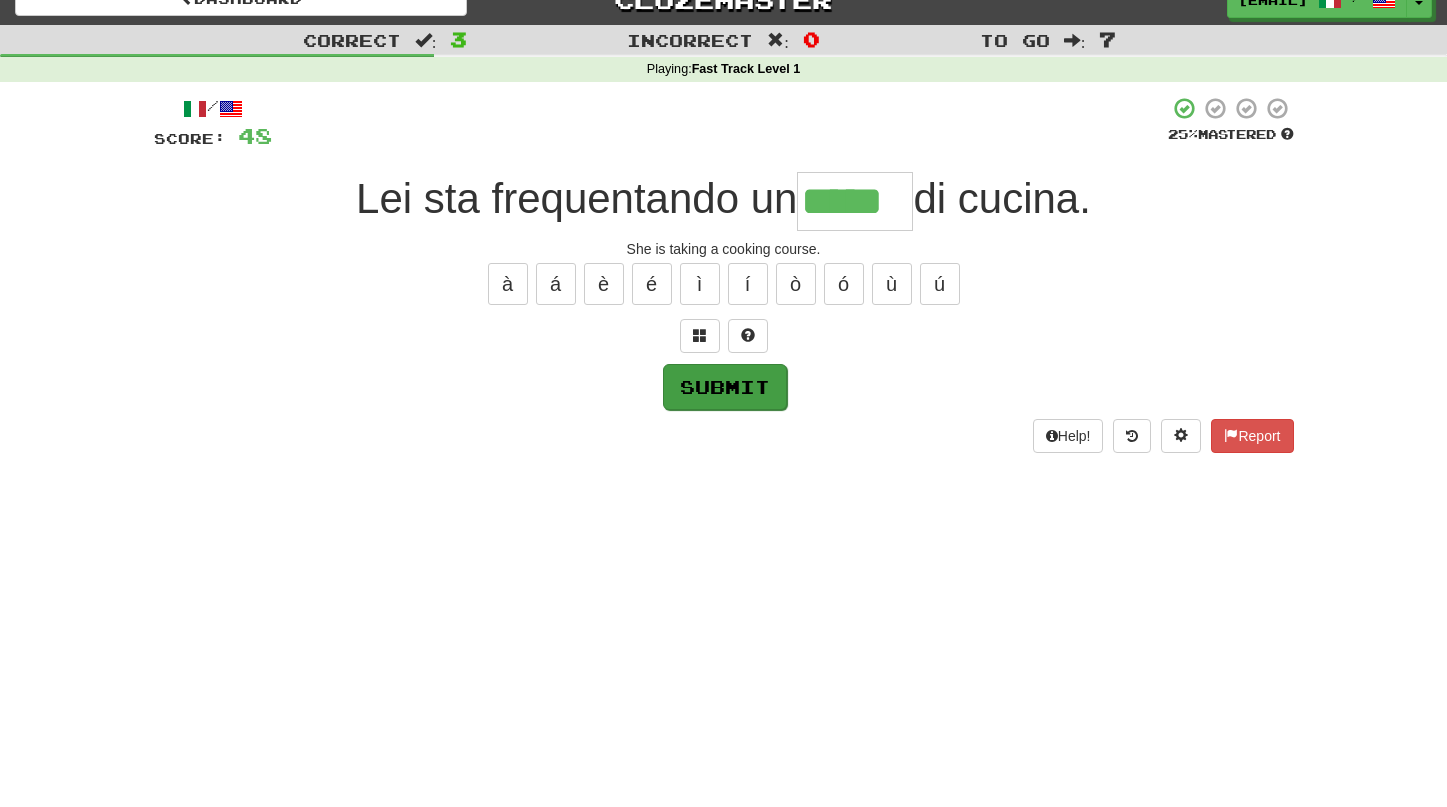 click on "Submit" at bounding box center [725, 387] 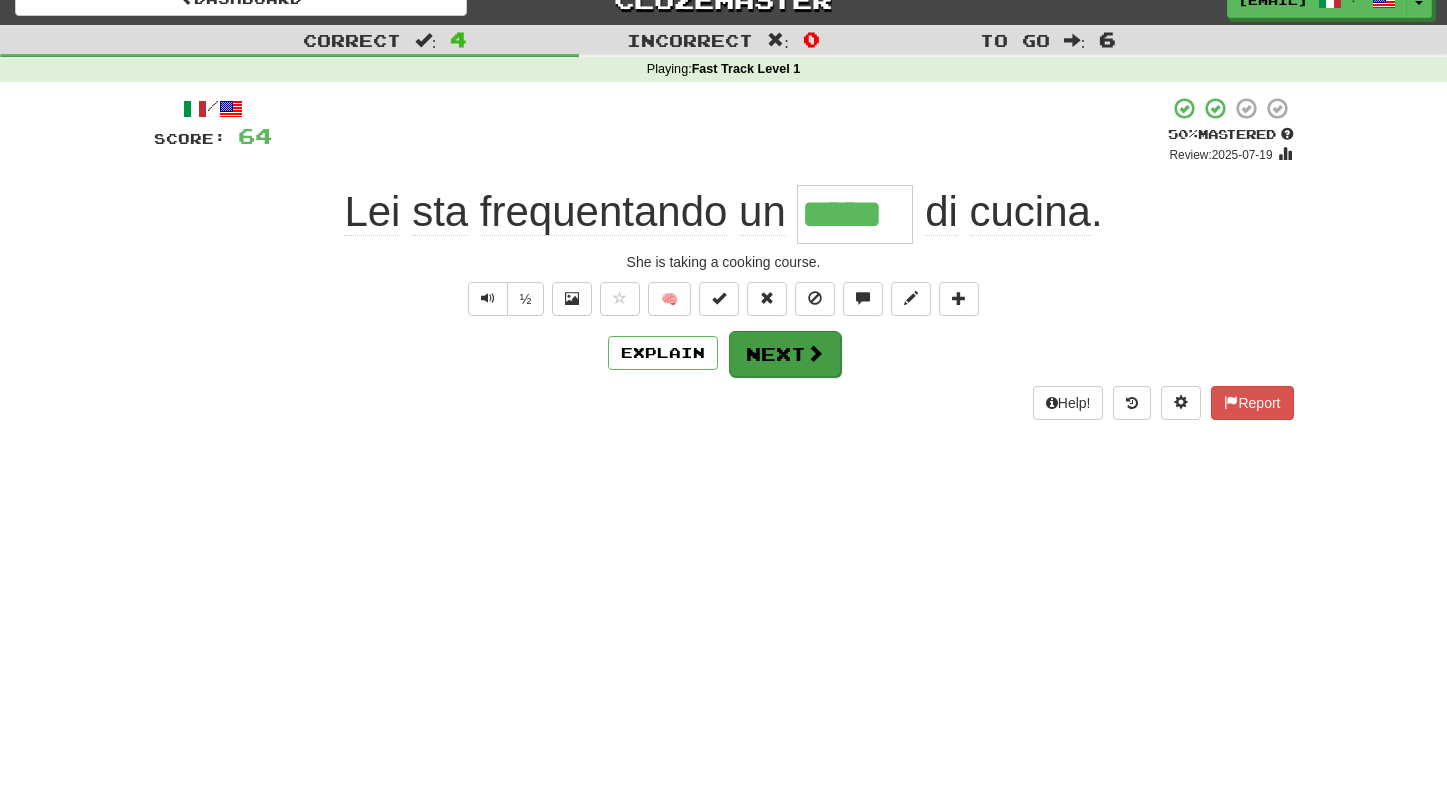 click on "Next" at bounding box center (785, 354) 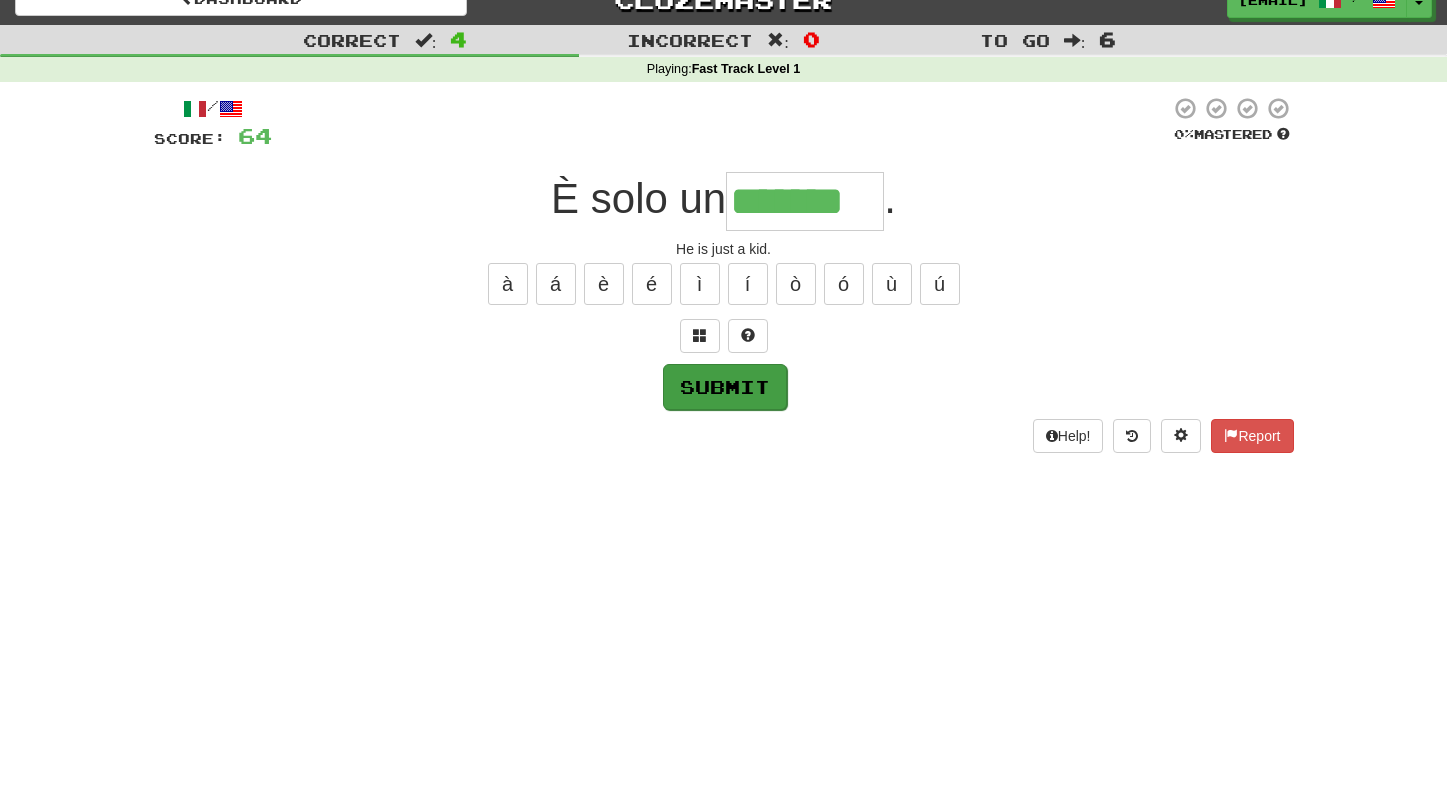 click on "Submit" at bounding box center [725, 387] 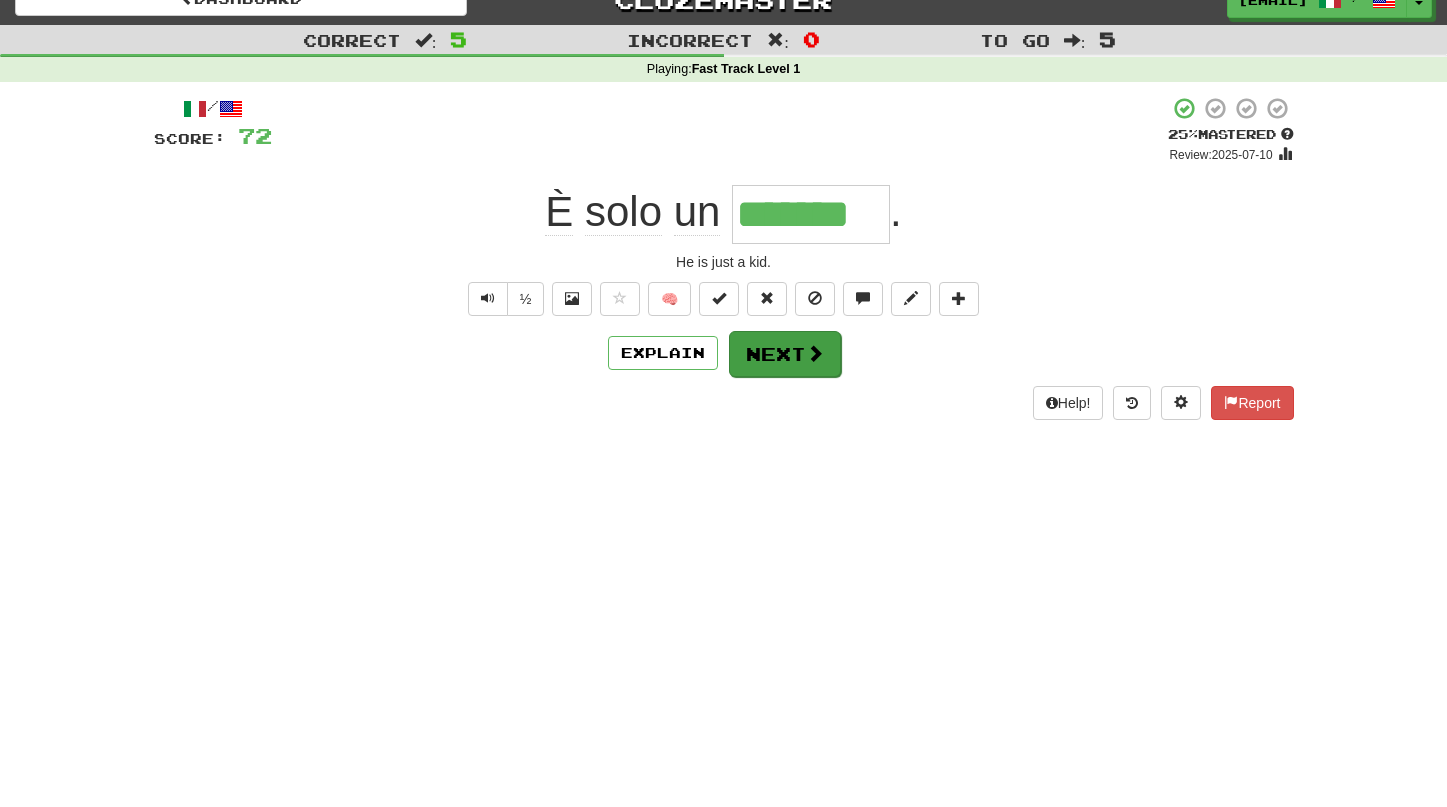 click on "Next" at bounding box center [785, 354] 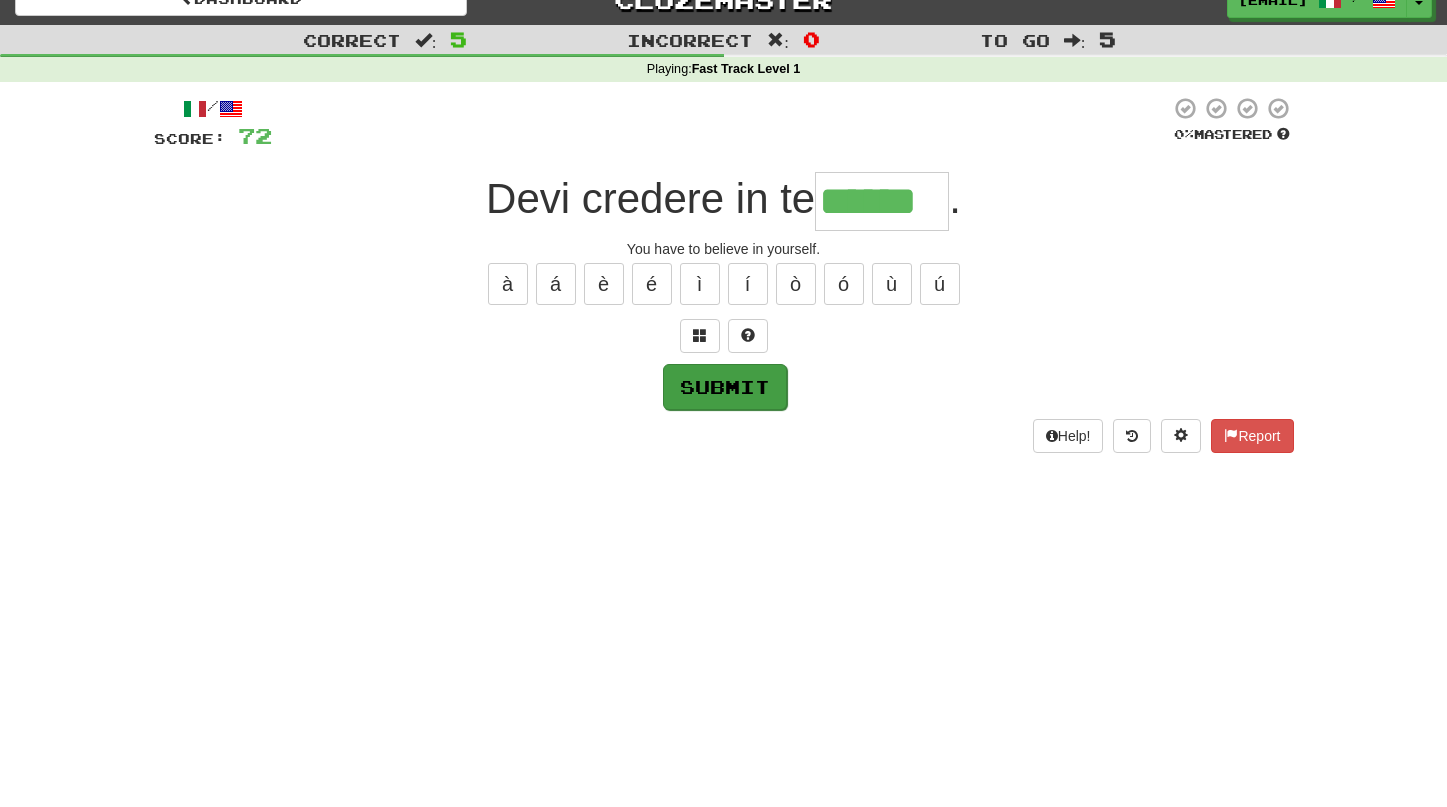 click on "Submit" at bounding box center (725, 387) 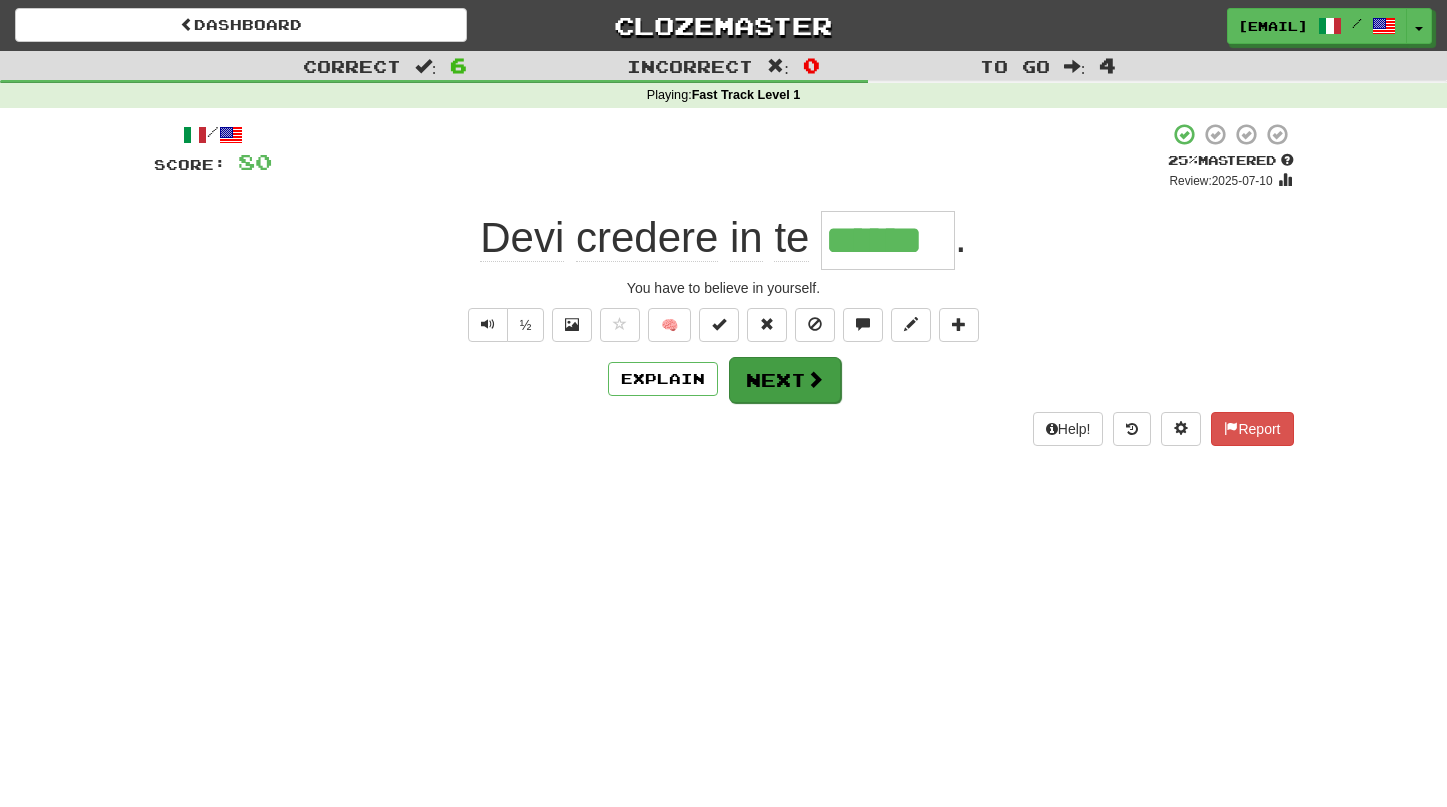 scroll, scrollTop: 0, scrollLeft: 1, axis: horizontal 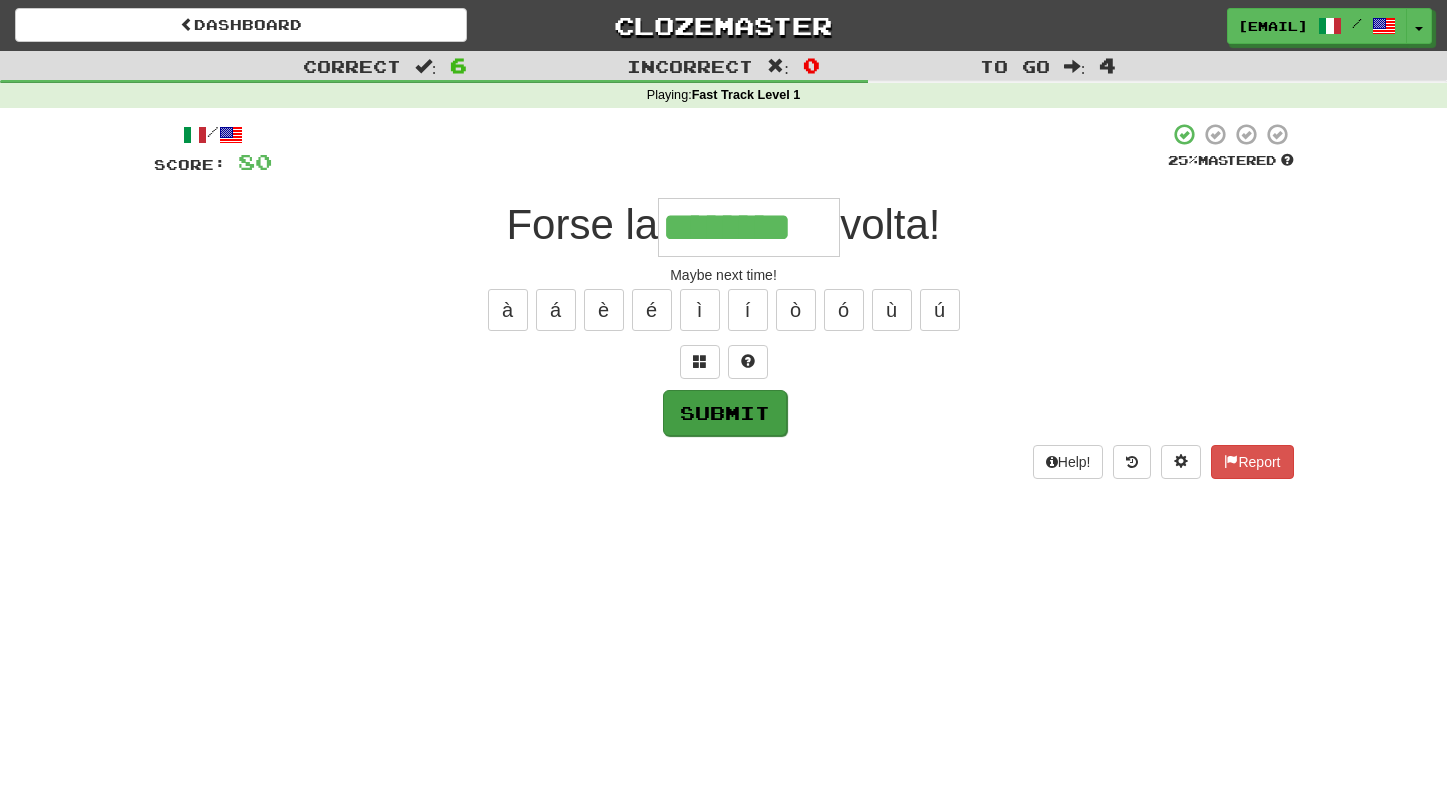 click on "Submit" at bounding box center [725, 413] 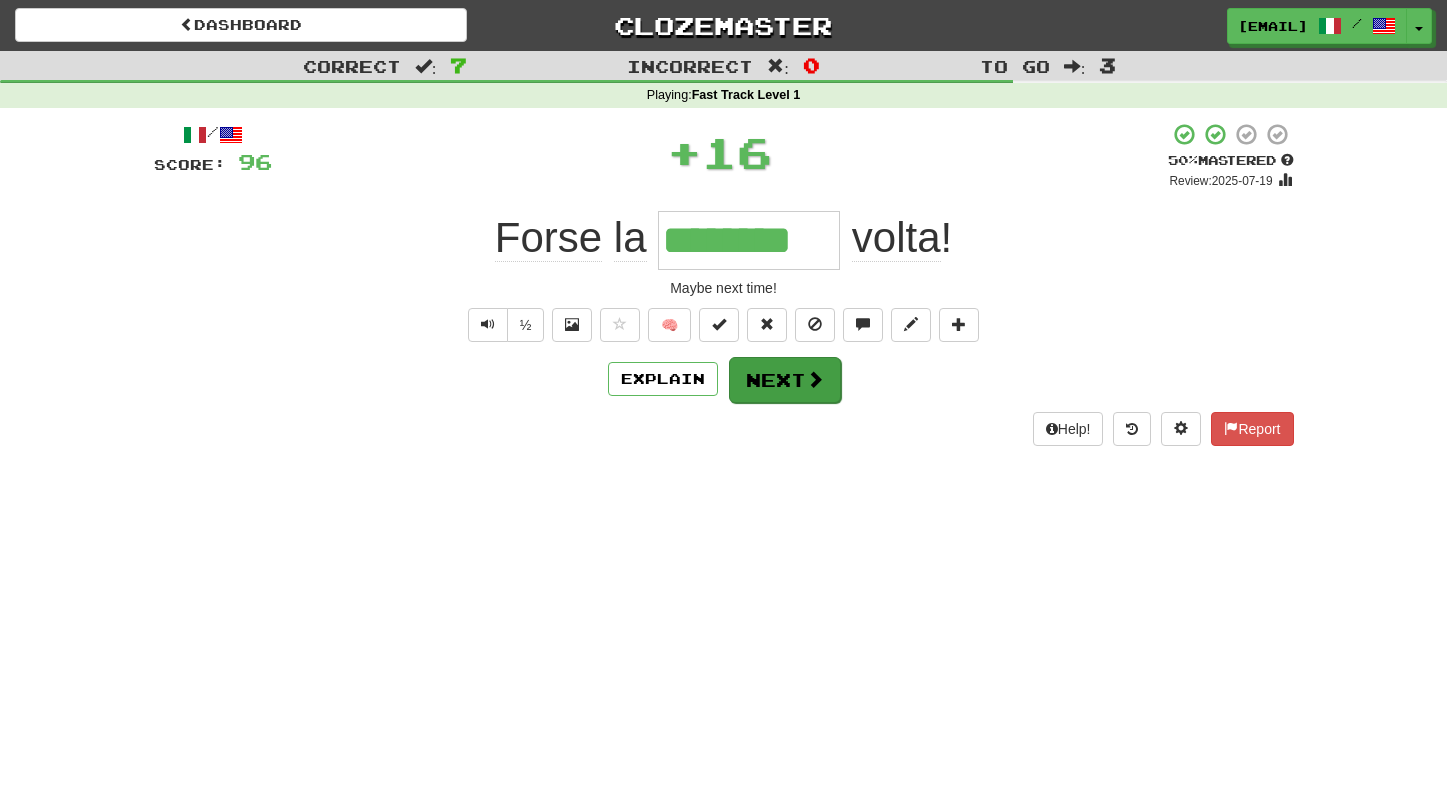click on "Next" at bounding box center [785, 380] 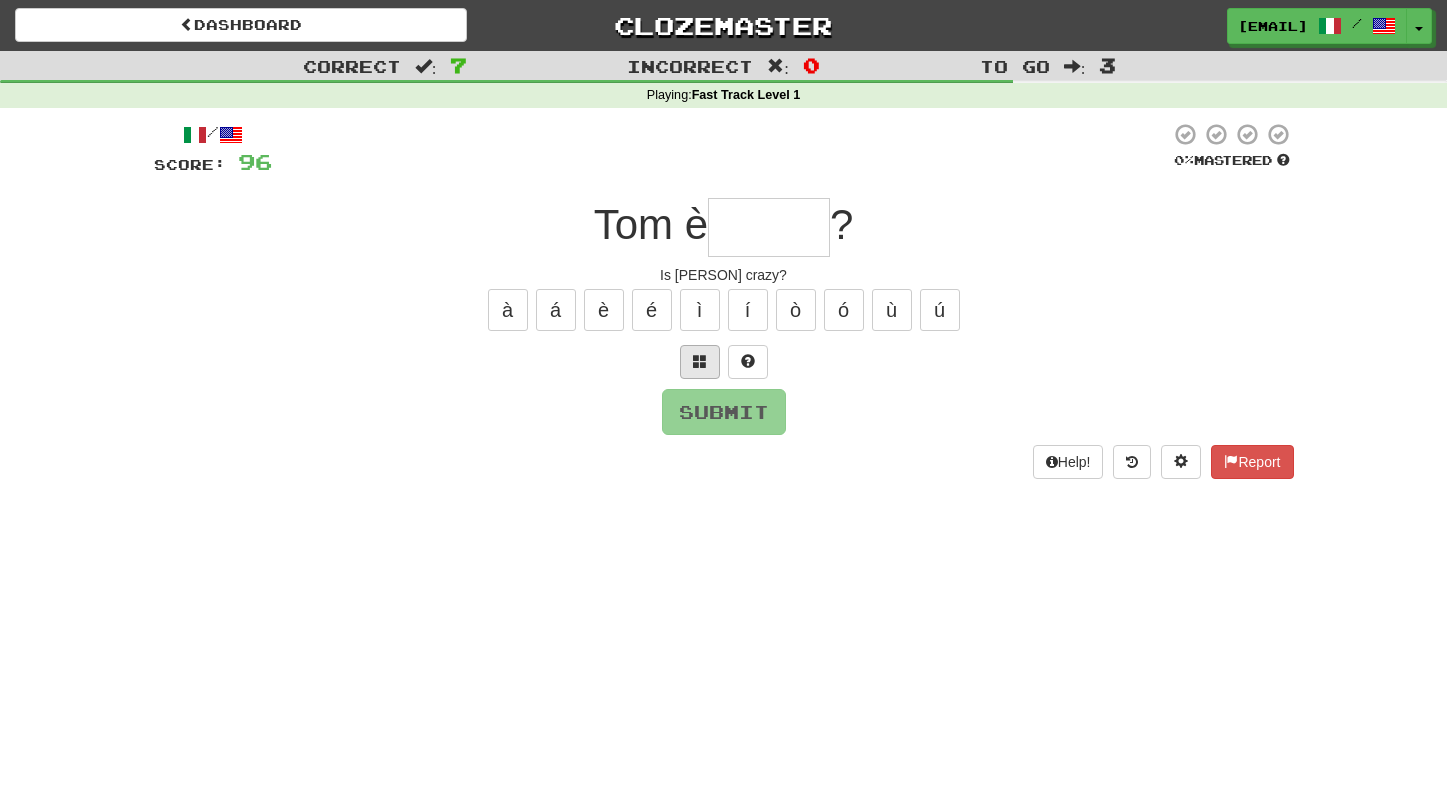 click at bounding box center (700, 361) 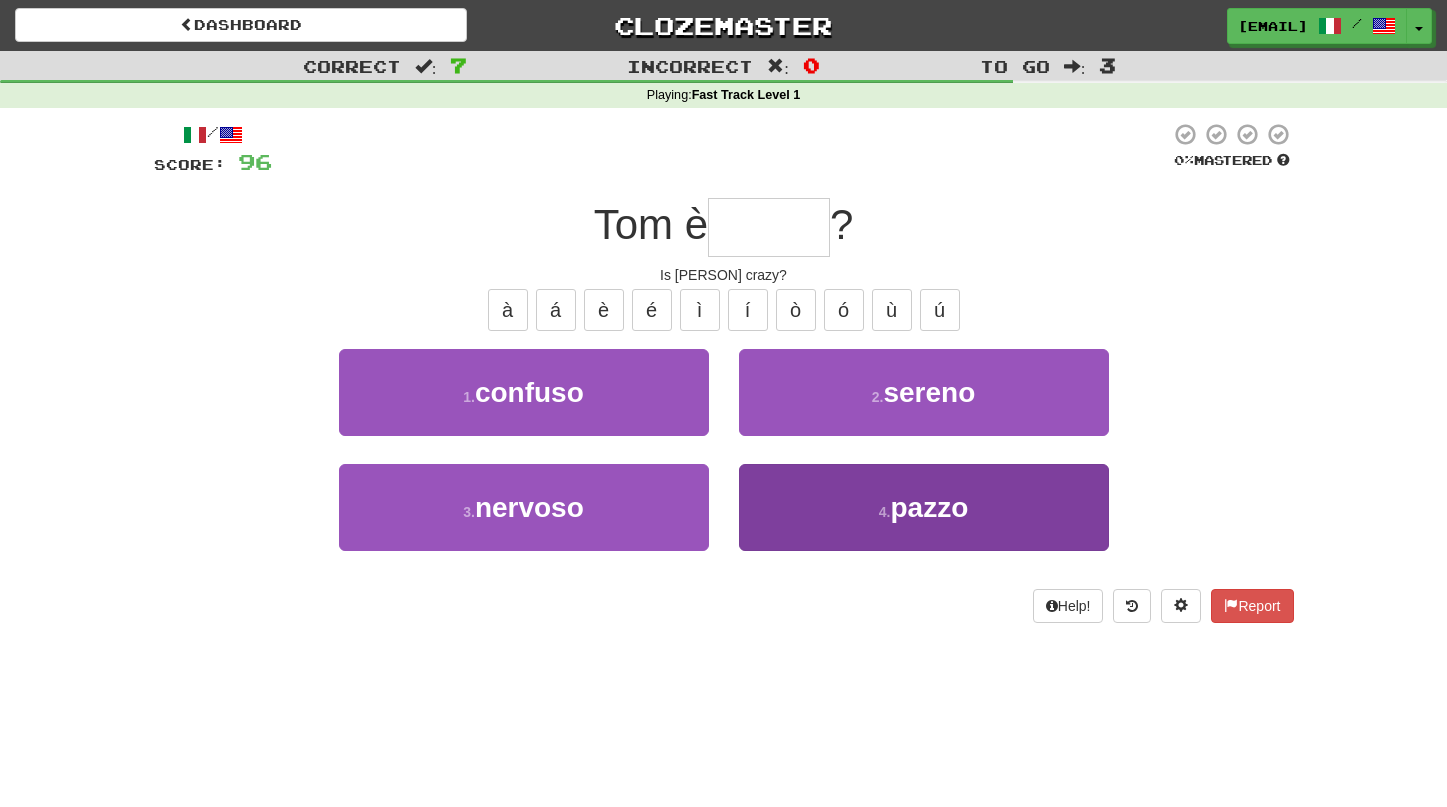 click on "pazzo" at bounding box center [529, 392] 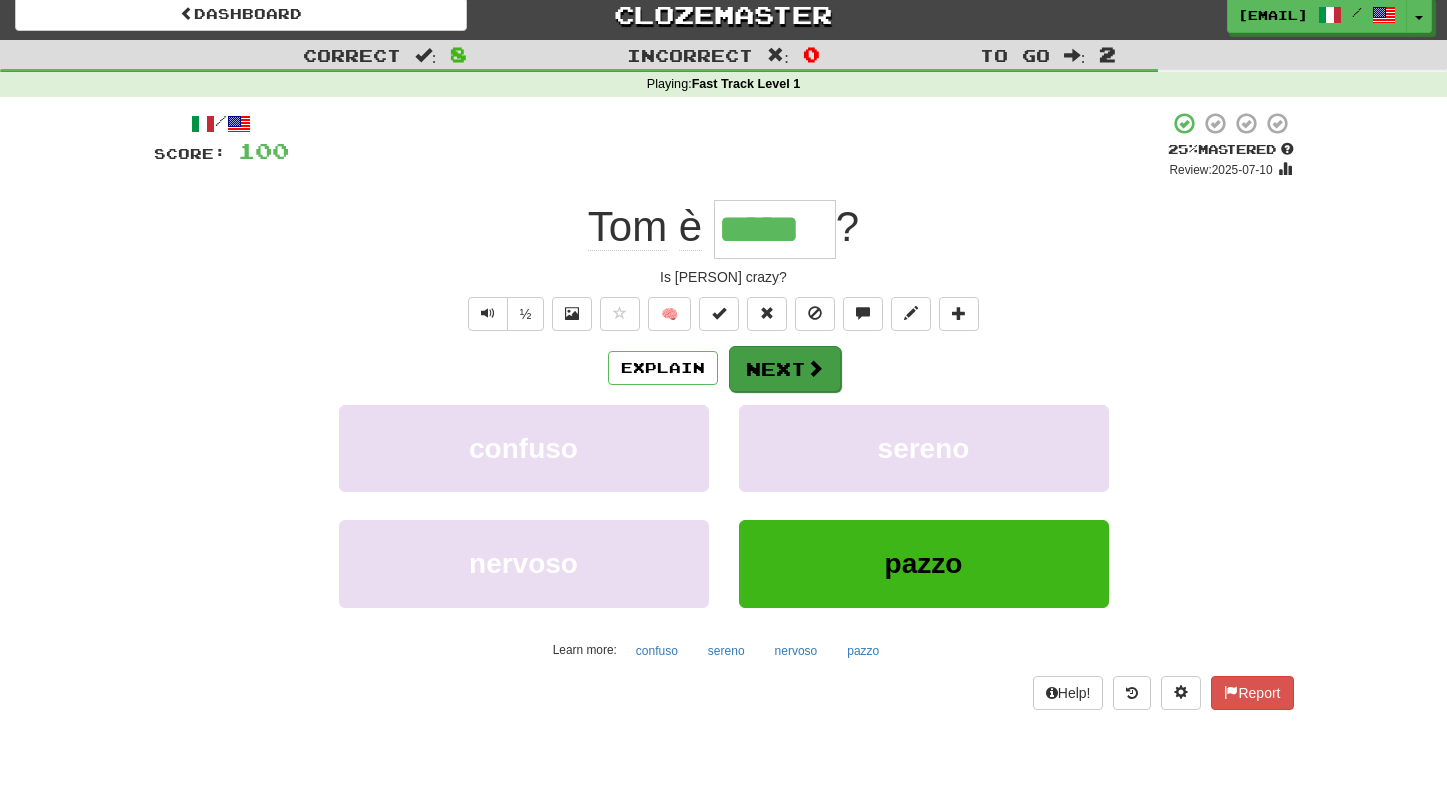 scroll, scrollTop: 11, scrollLeft: 0, axis: vertical 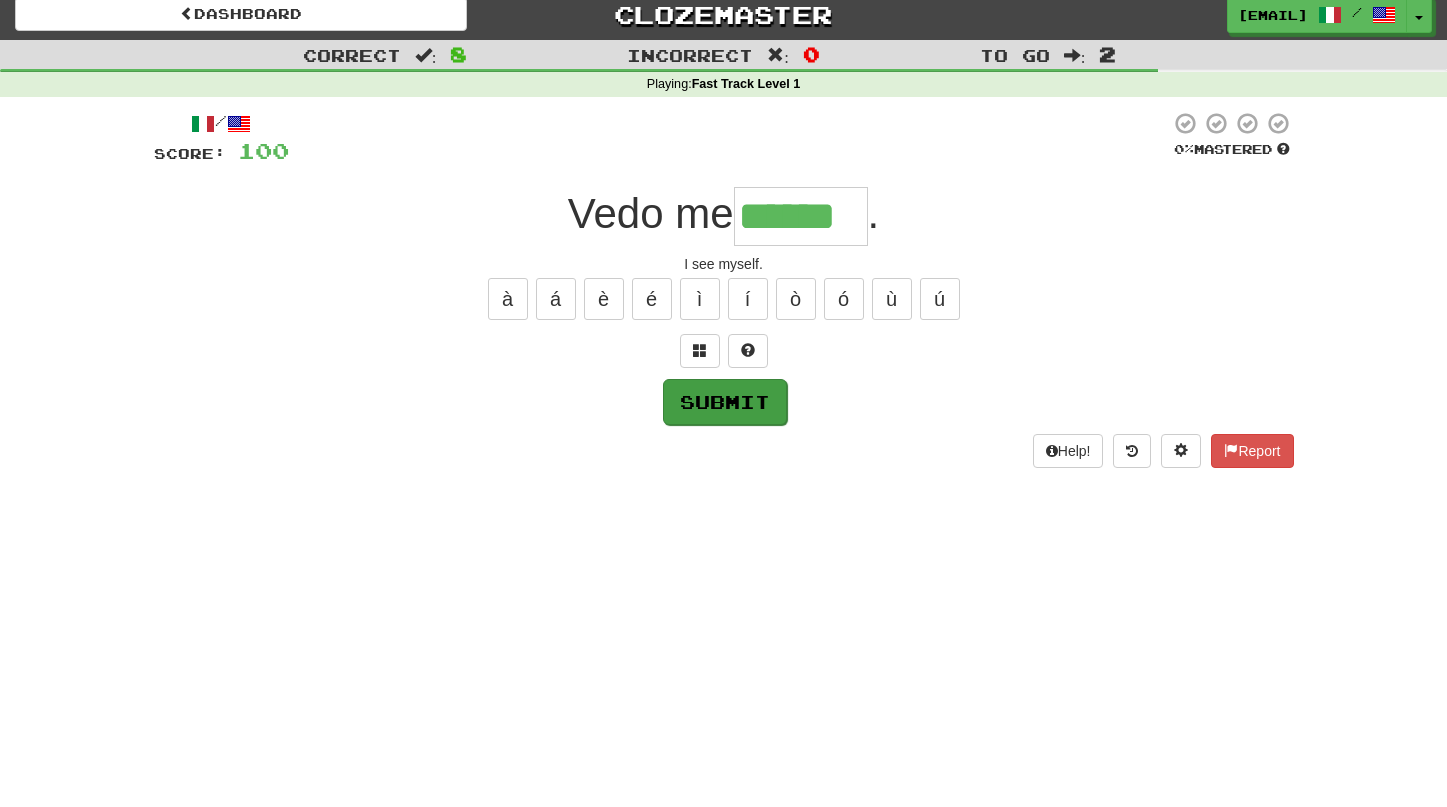 click on "Submit" at bounding box center (725, 402) 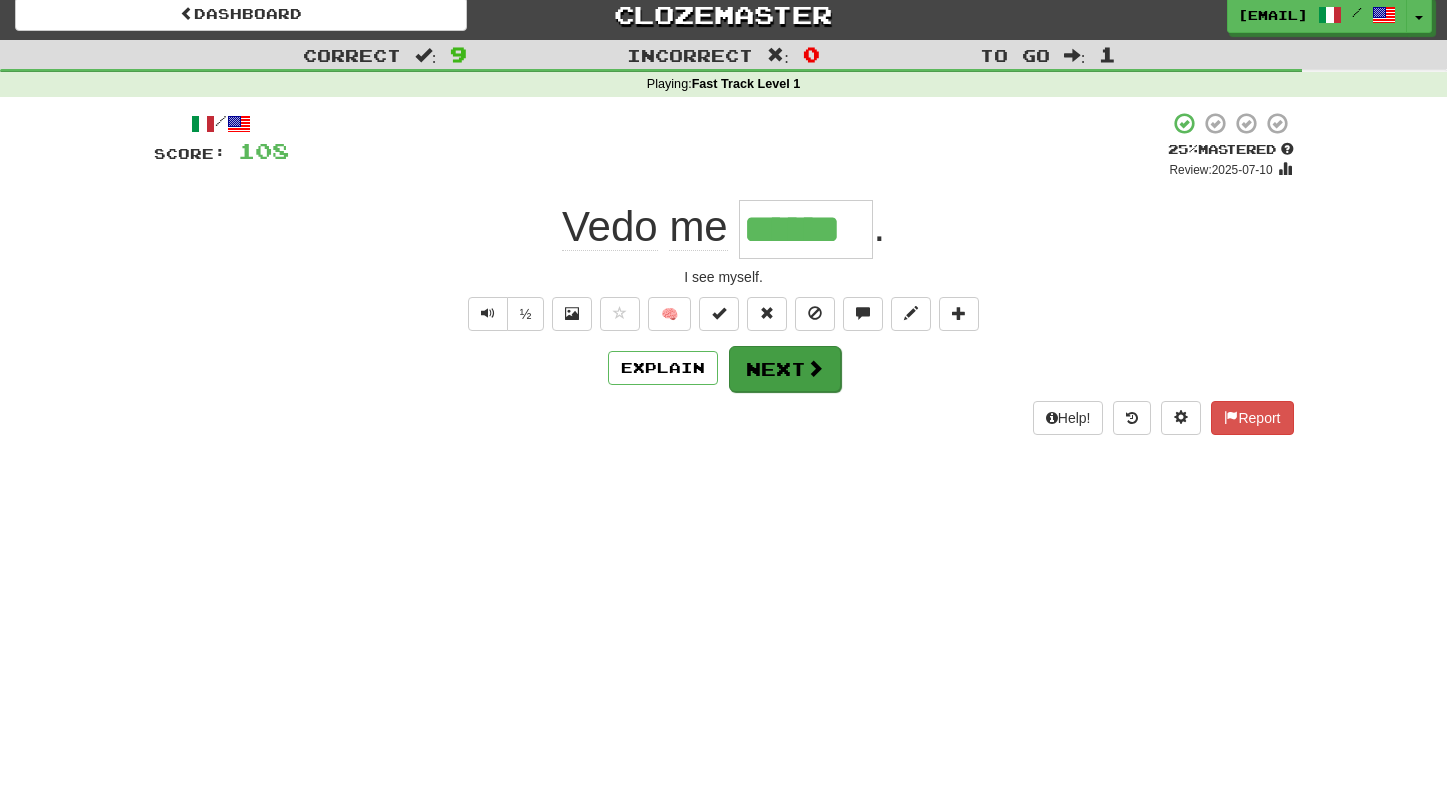 click on "Next" at bounding box center (785, 369) 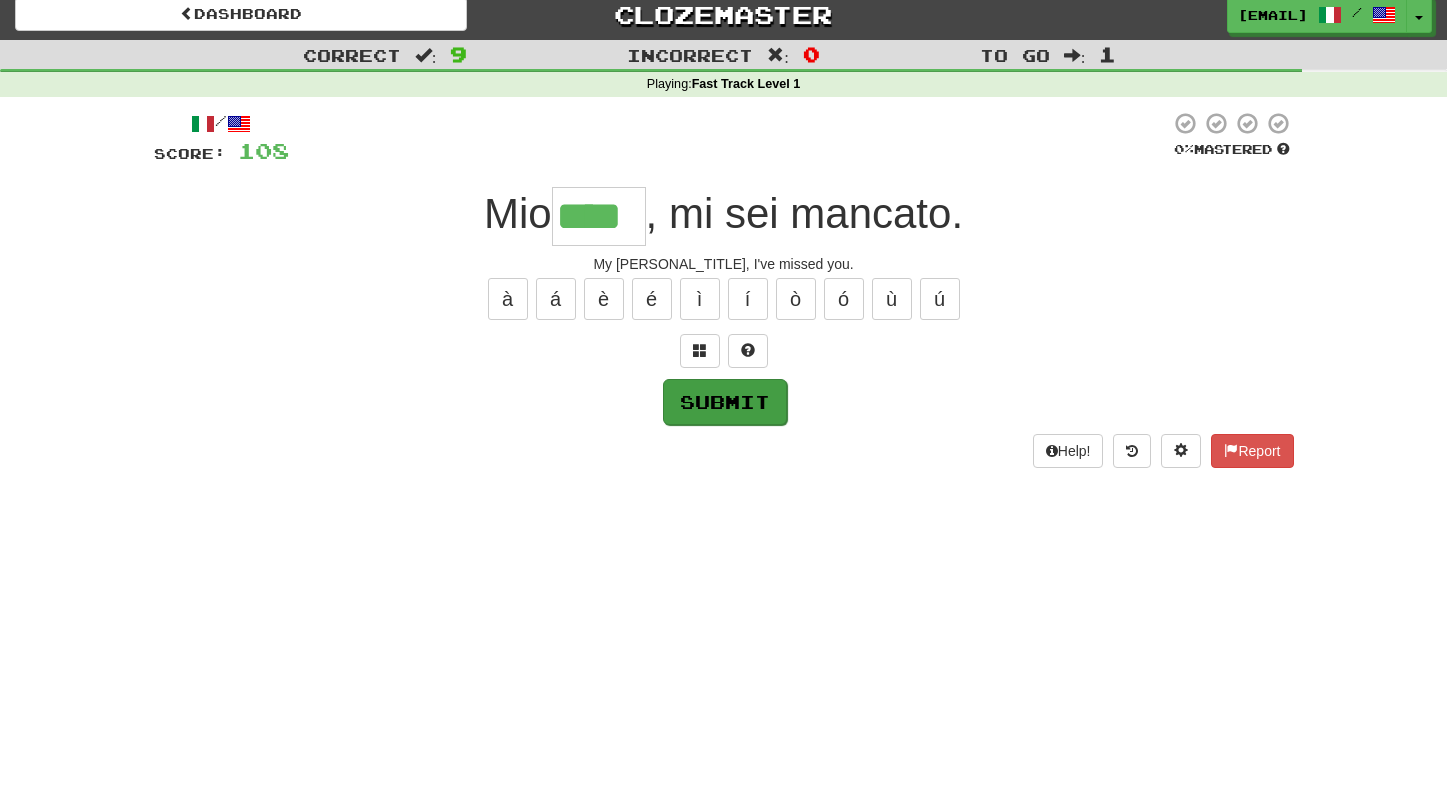type on "****" 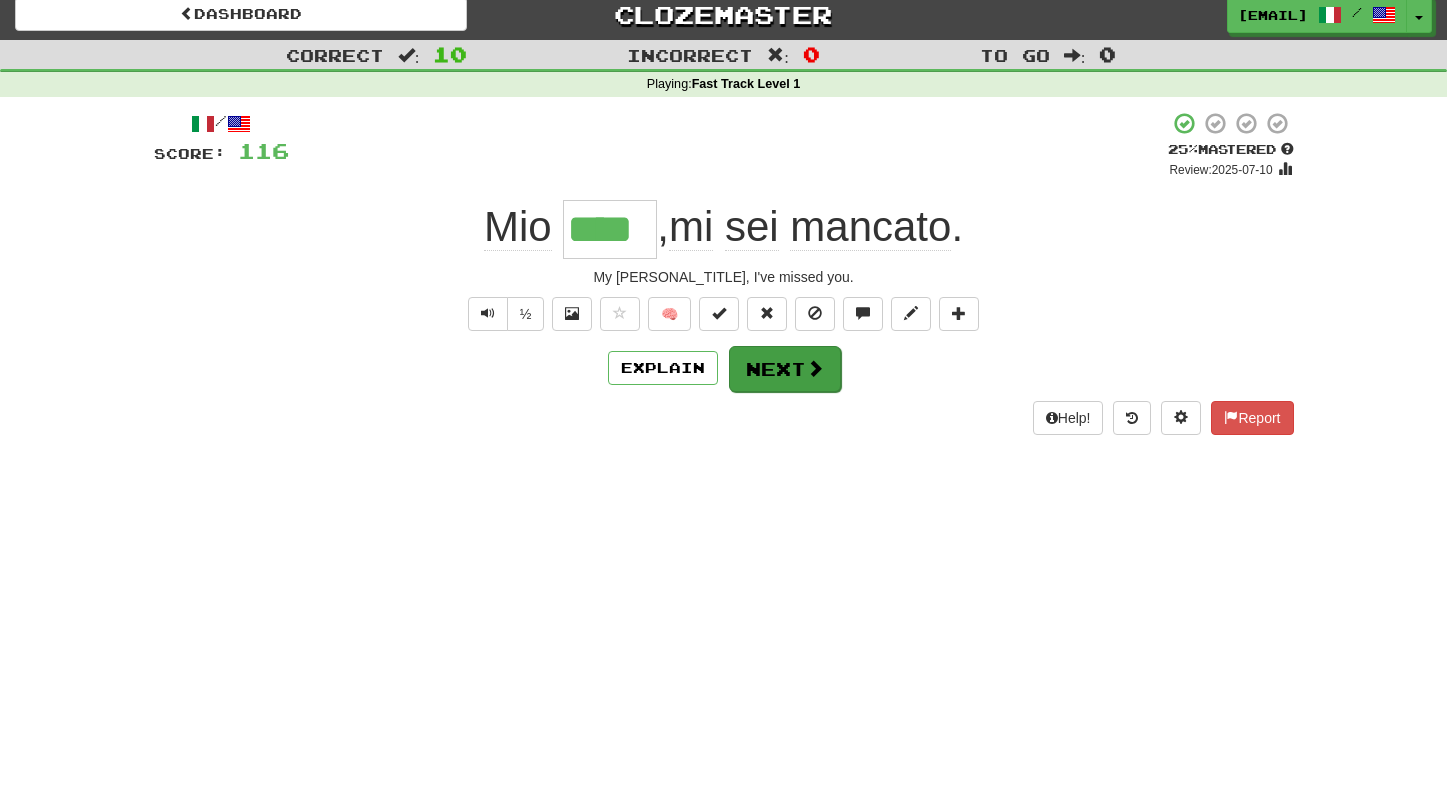 click on "Next" at bounding box center (785, 369) 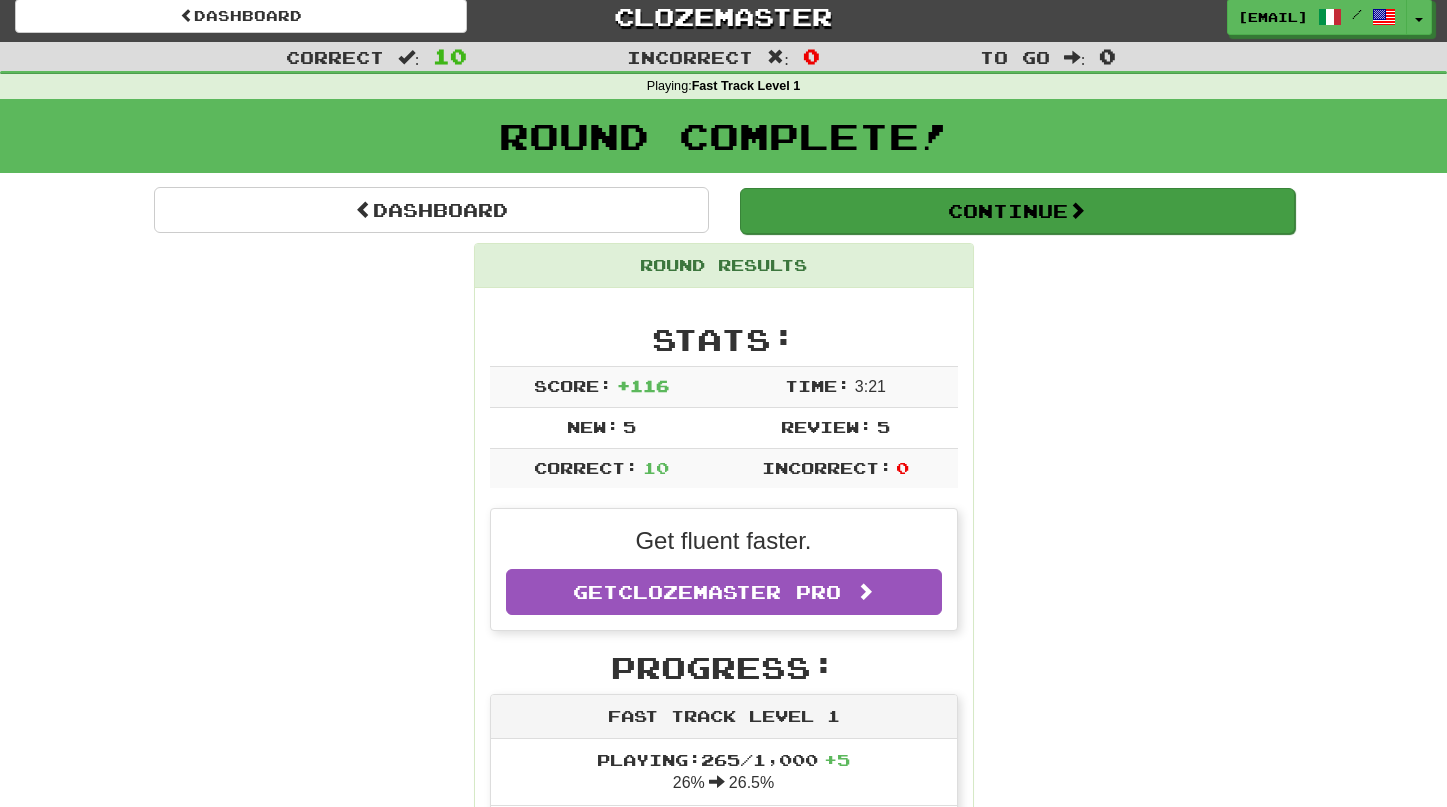 scroll, scrollTop: 11, scrollLeft: 0, axis: vertical 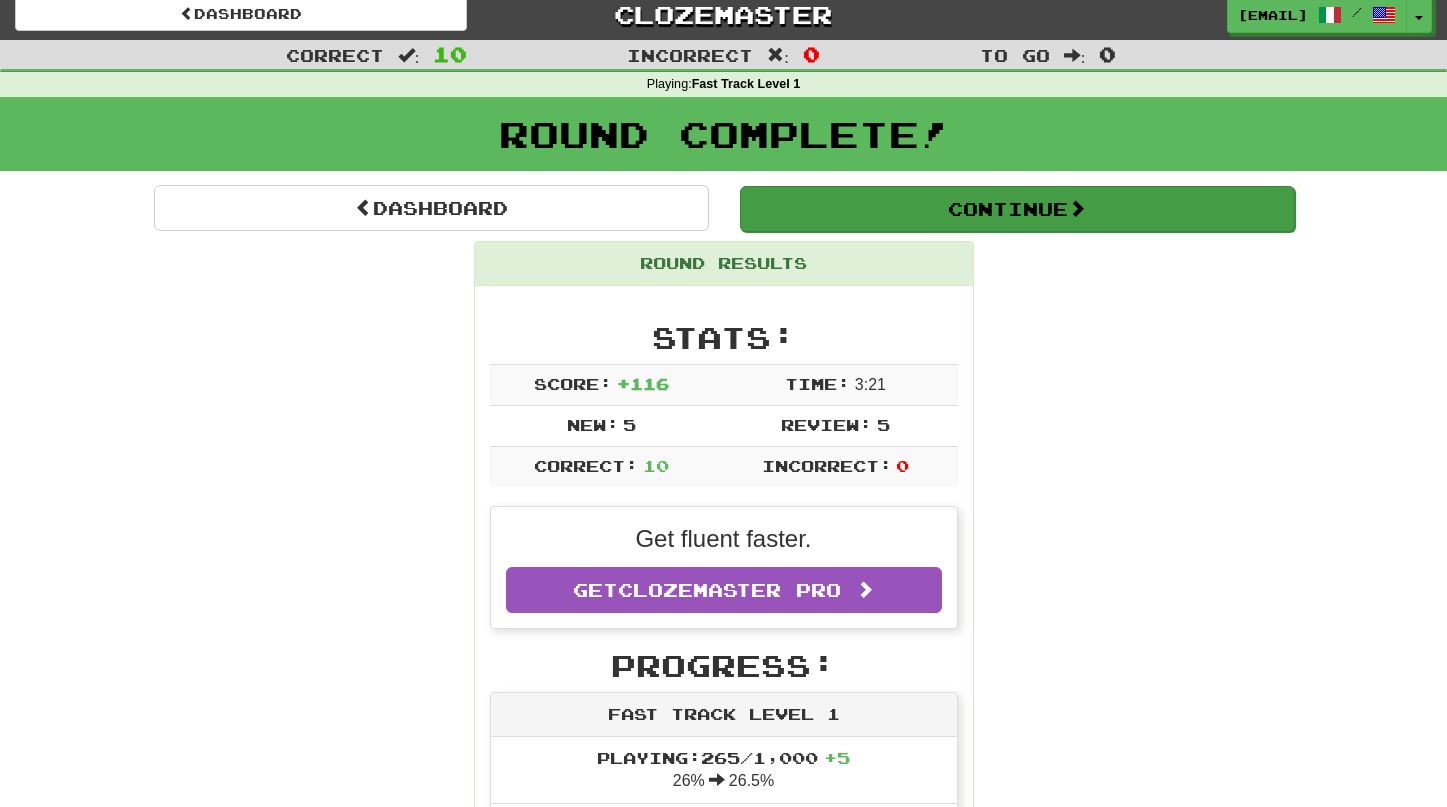 click on "Continue" at bounding box center (1017, 209) 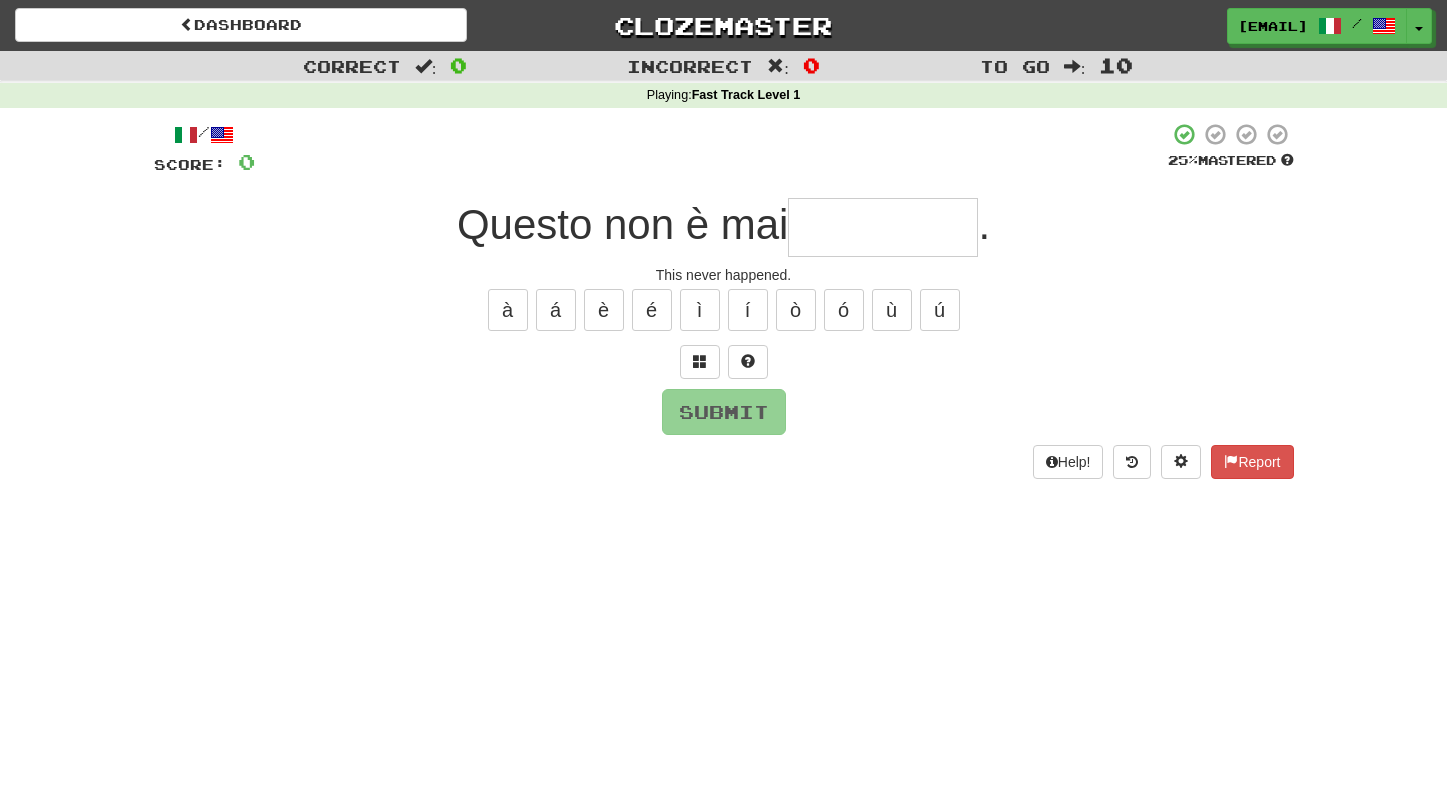 scroll, scrollTop: 0, scrollLeft: 0, axis: both 